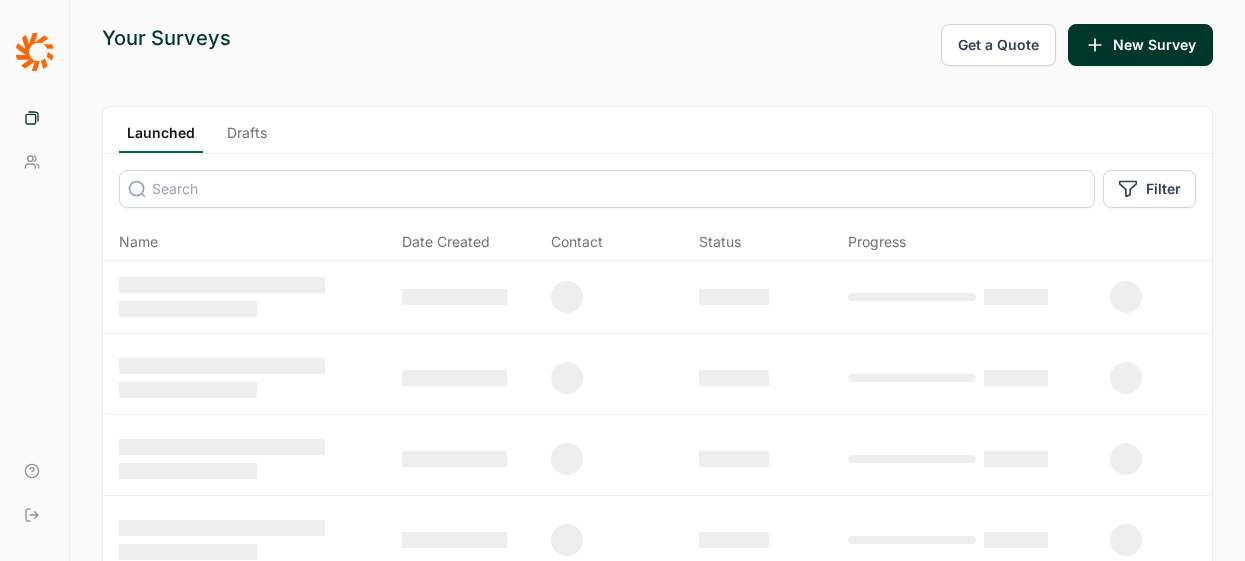 scroll, scrollTop: 0, scrollLeft: 0, axis: both 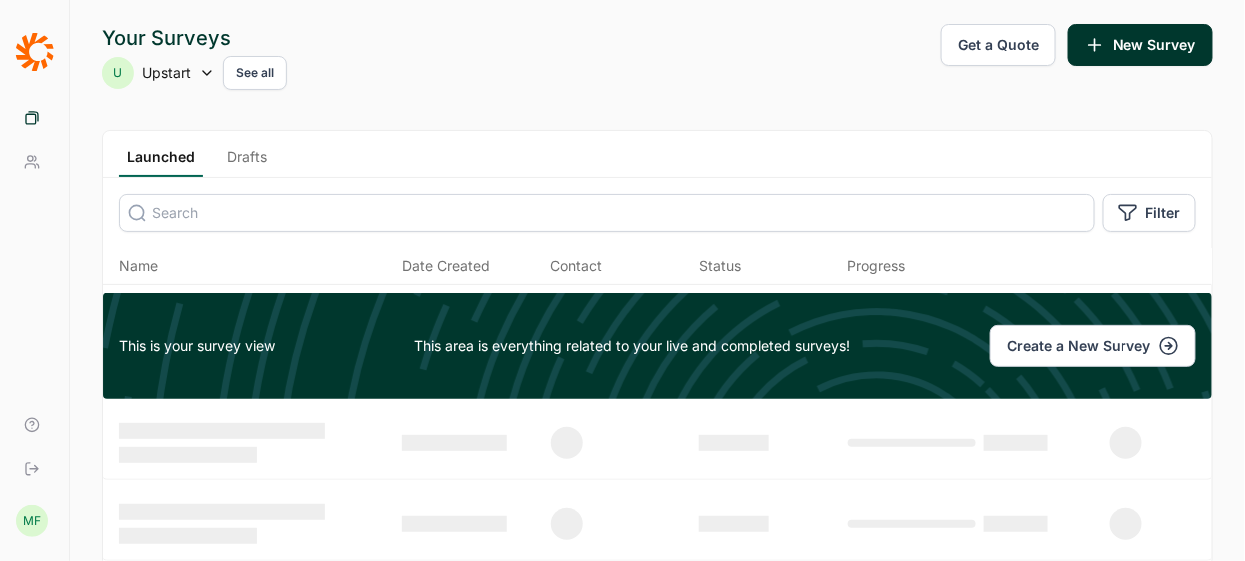 click on "Drafts" at bounding box center [247, 162] 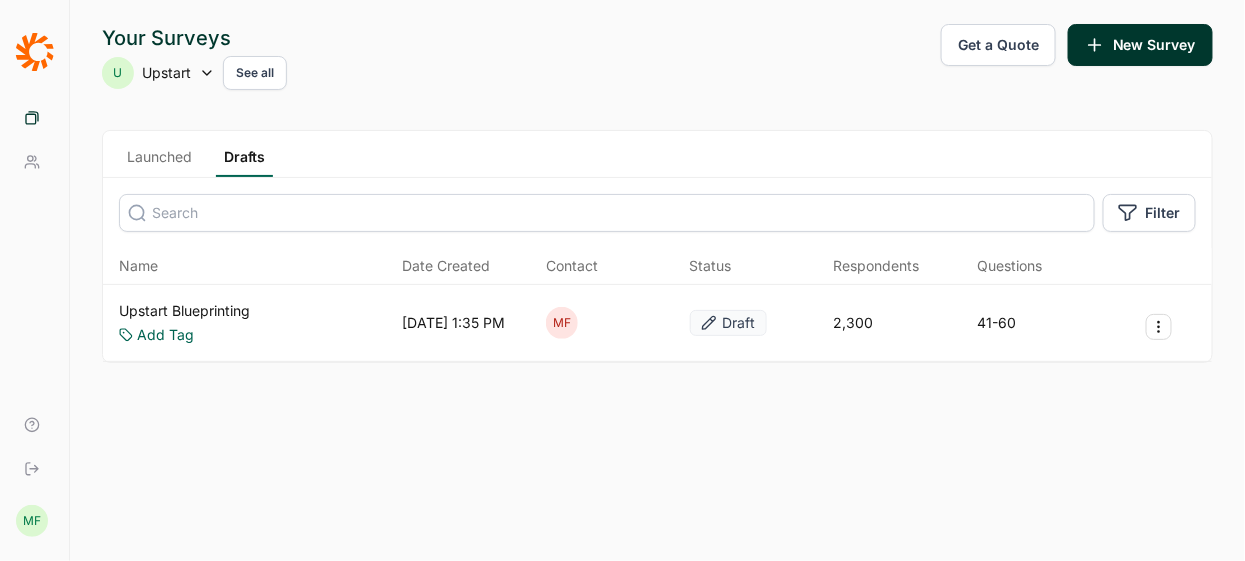 click on "Upstart Blueprinting" at bounding box center (184, 311) 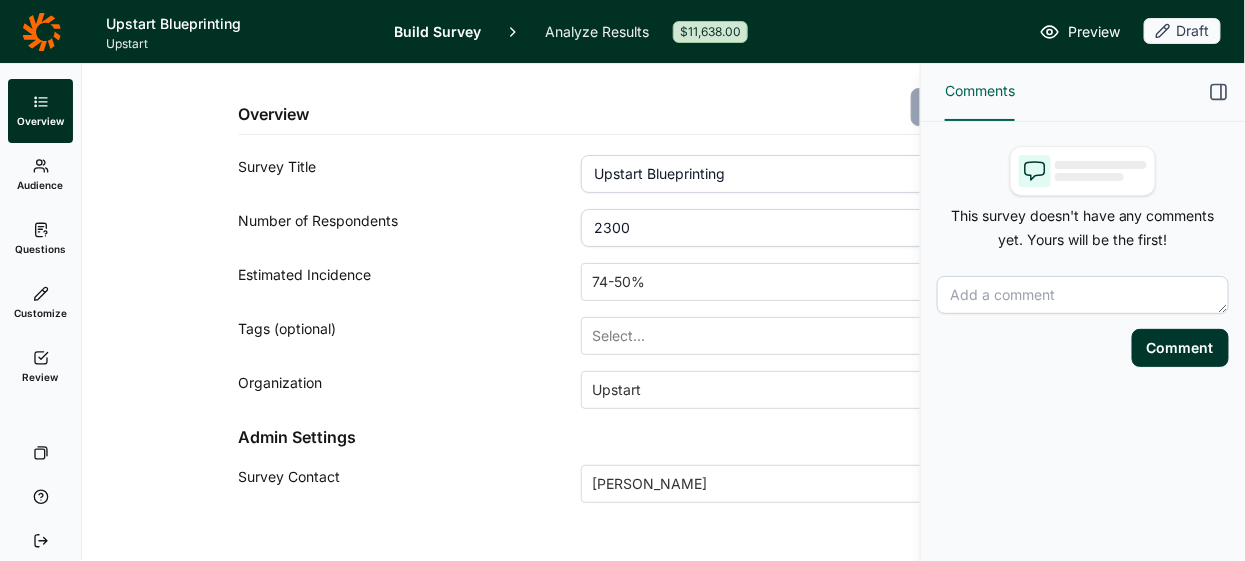 click on "Questions" at bounding box center (40, 249) 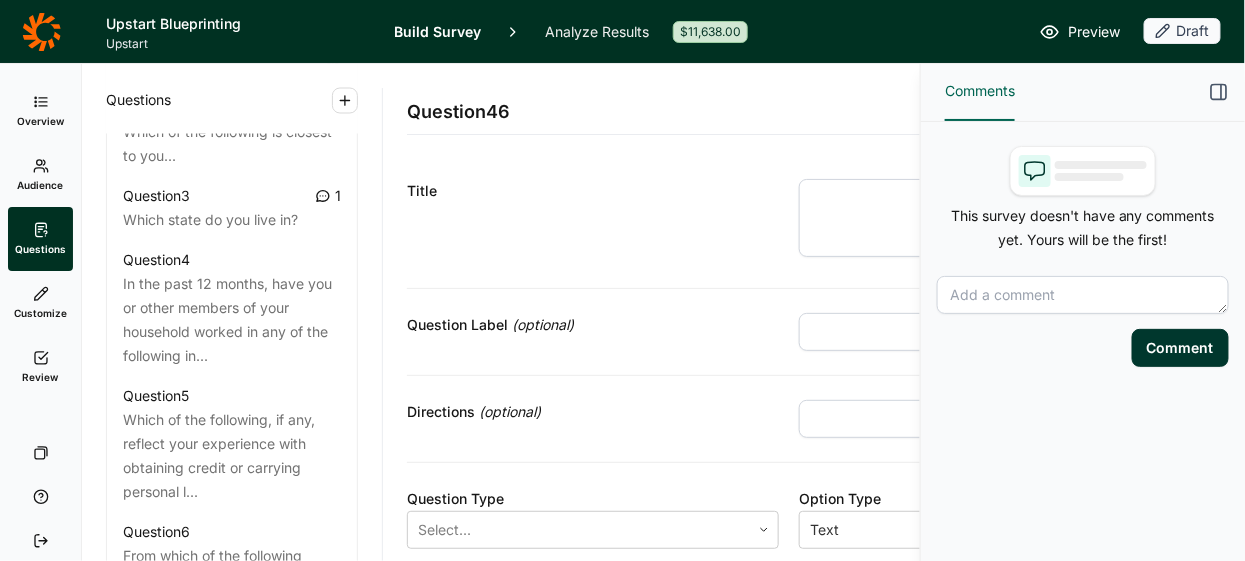 scroll, scrollTop: 1118, scrollLeft: 0, axis: vertical 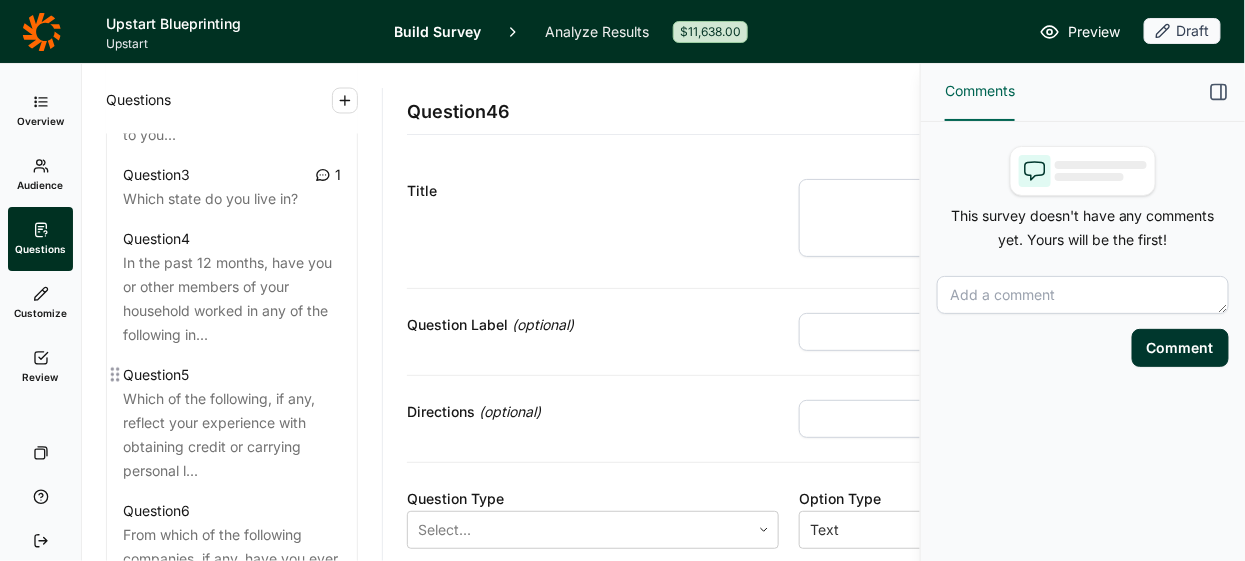 click on "Which of the following, if any, reflect your experience with obtaining credit or carrying personal l..." at bounding box center (232, 435) 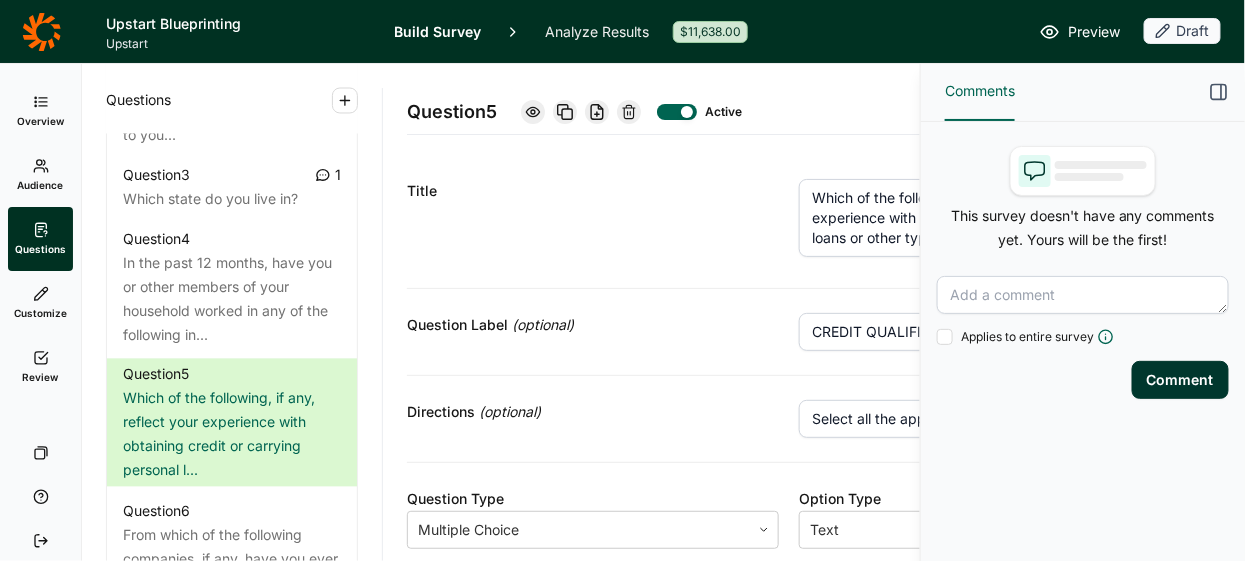 click 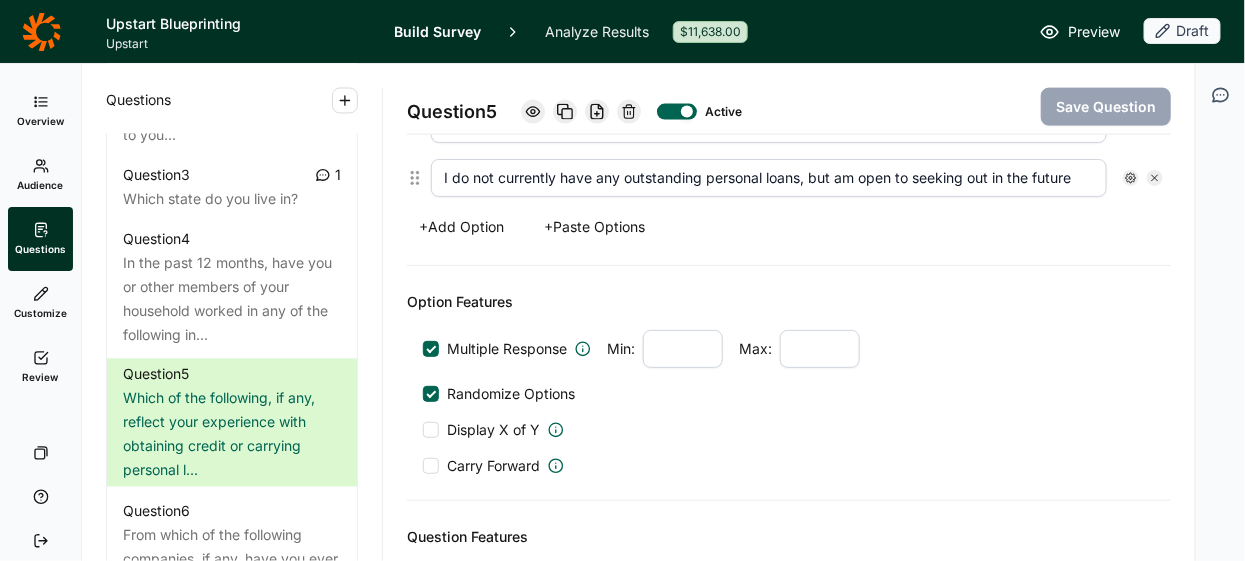 scroll, scrollTop: 807, scrollLeft: 0, axis: vertical 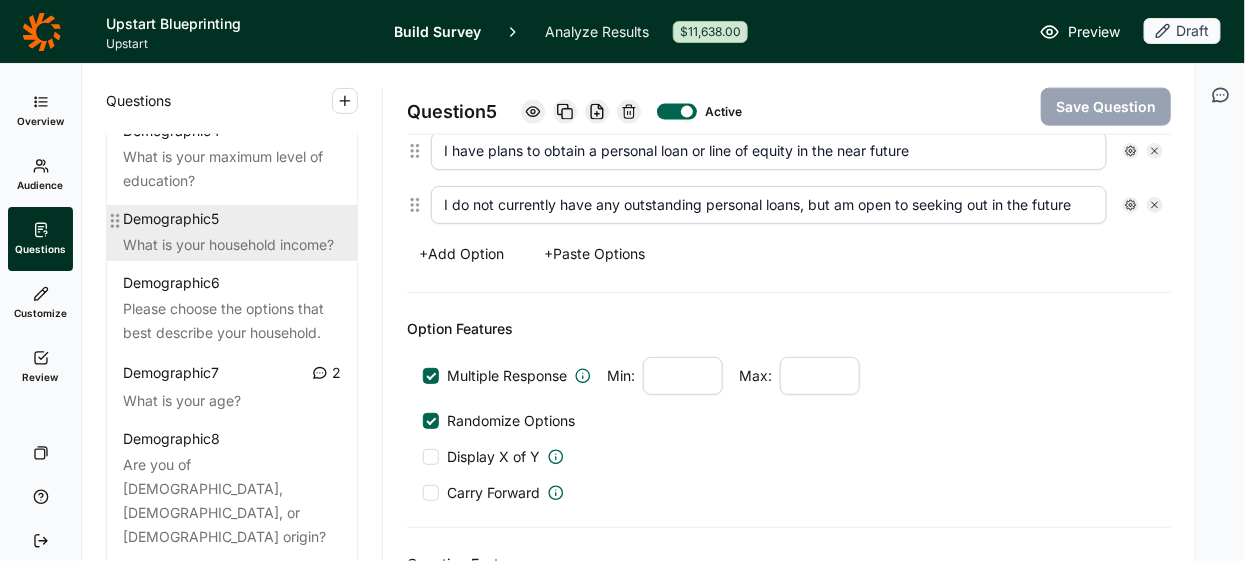 click on "Demographic  5 What is your household income?" at bounding box center (232, 233) 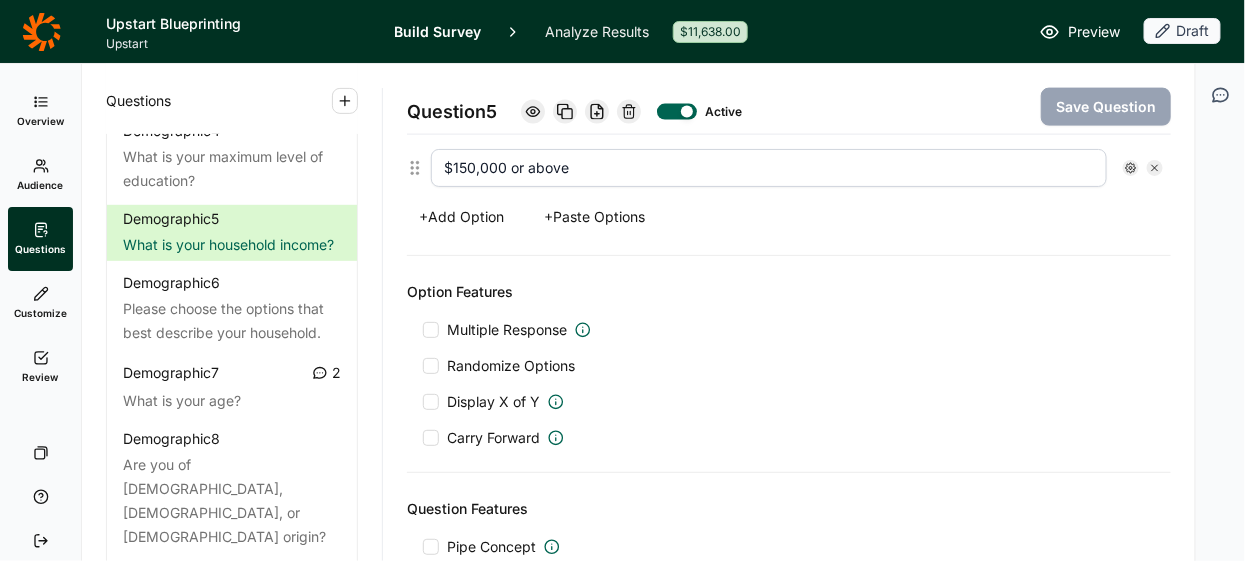 scroll, scrollTop: 1003, scrollLeft: 0, axis: vertical 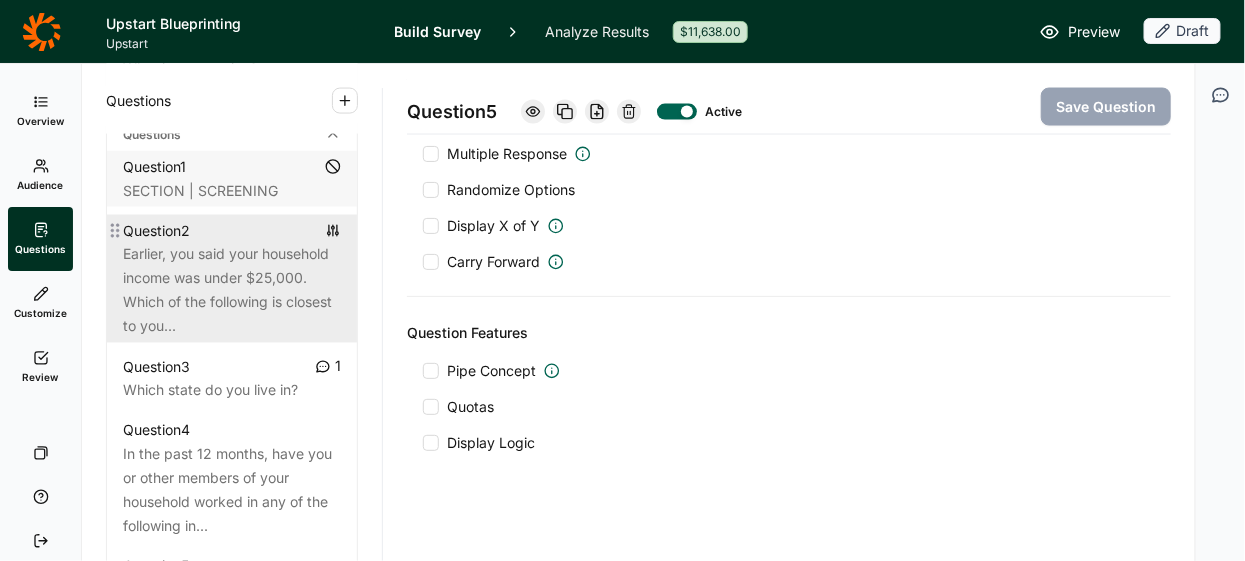 click on "Earlier, you said your household income was under $25,000.  Which of the following is closest to you..." at bounding box center [232, 291] 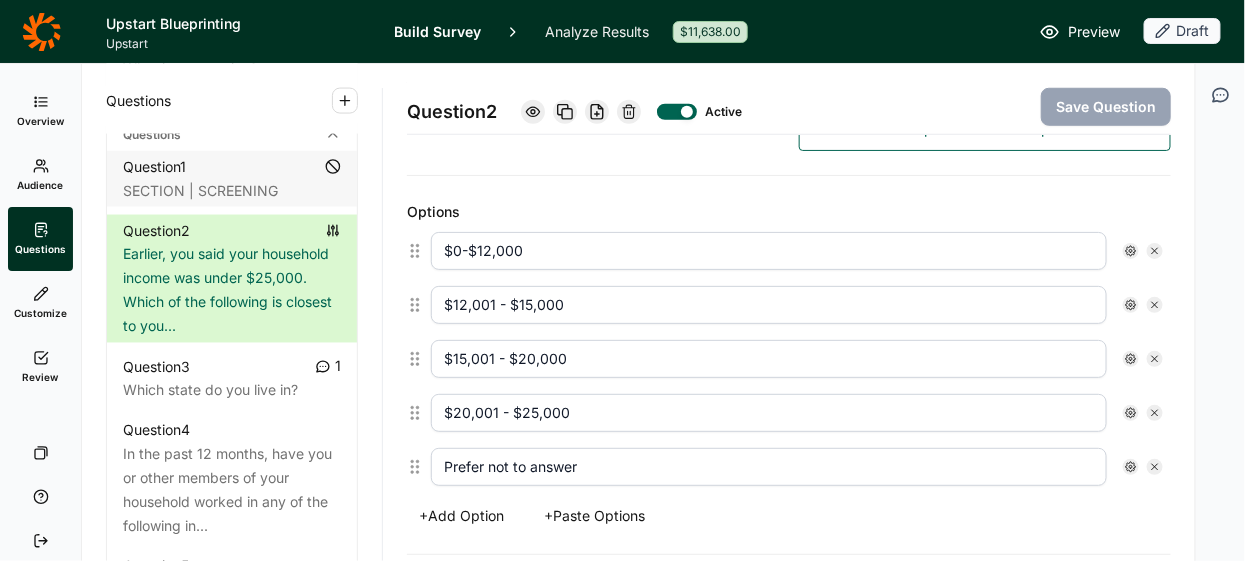 scroll, scrollTop: 471, scrollLeft: 0, axis: vertical 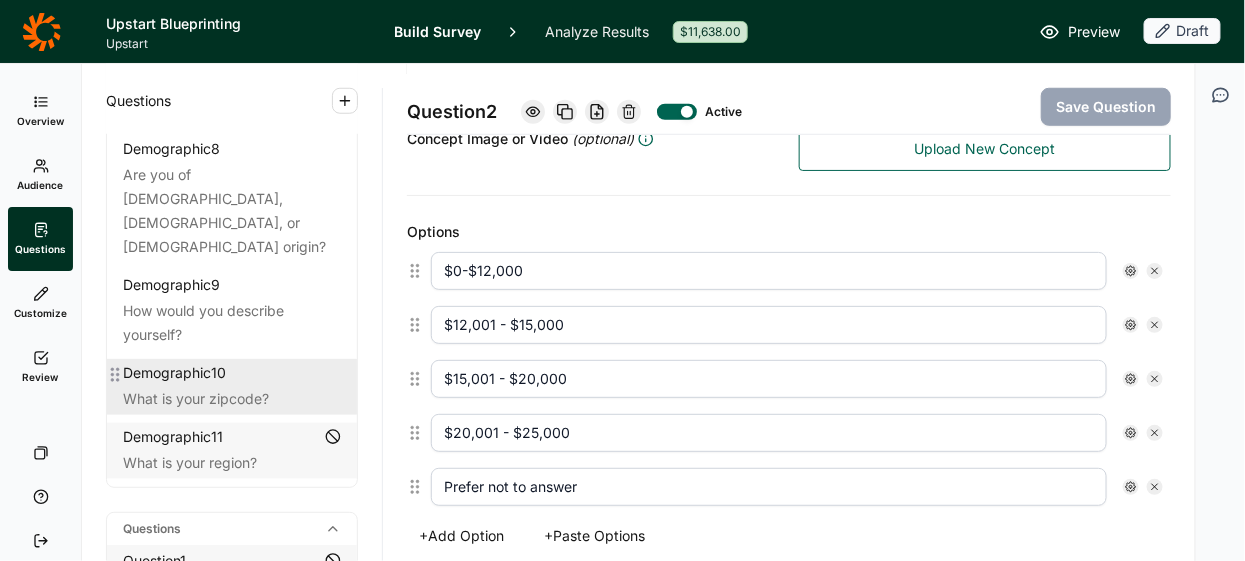 click on "Demographic  10 What is your zipcode?" at bounding box center (232, 387) 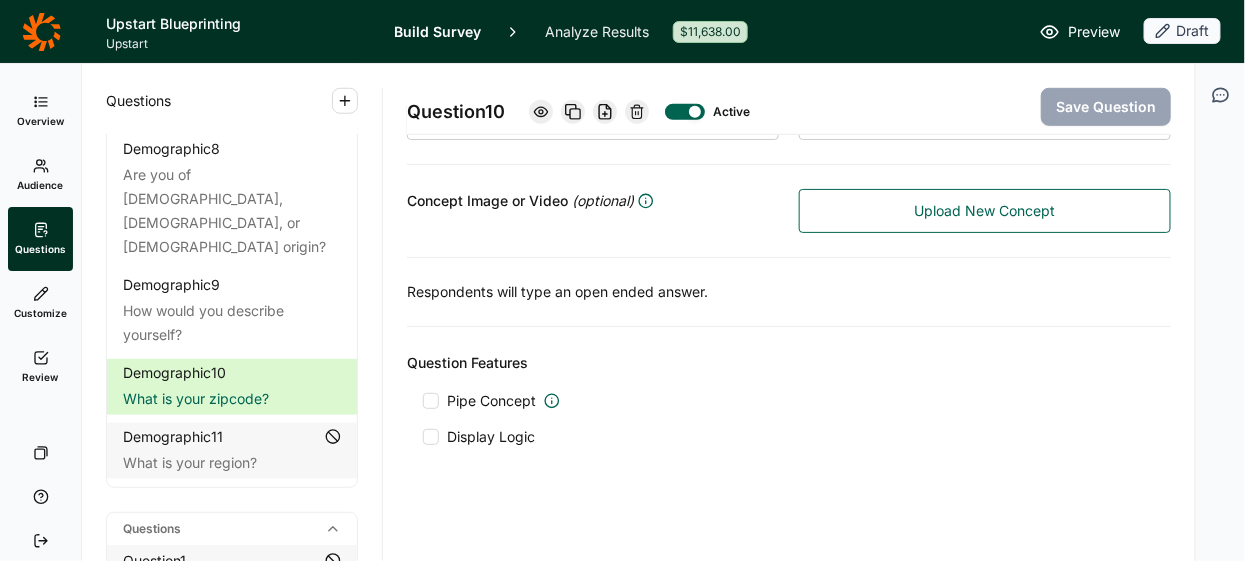 click on "Preview" at bounding box center [1094, 32] 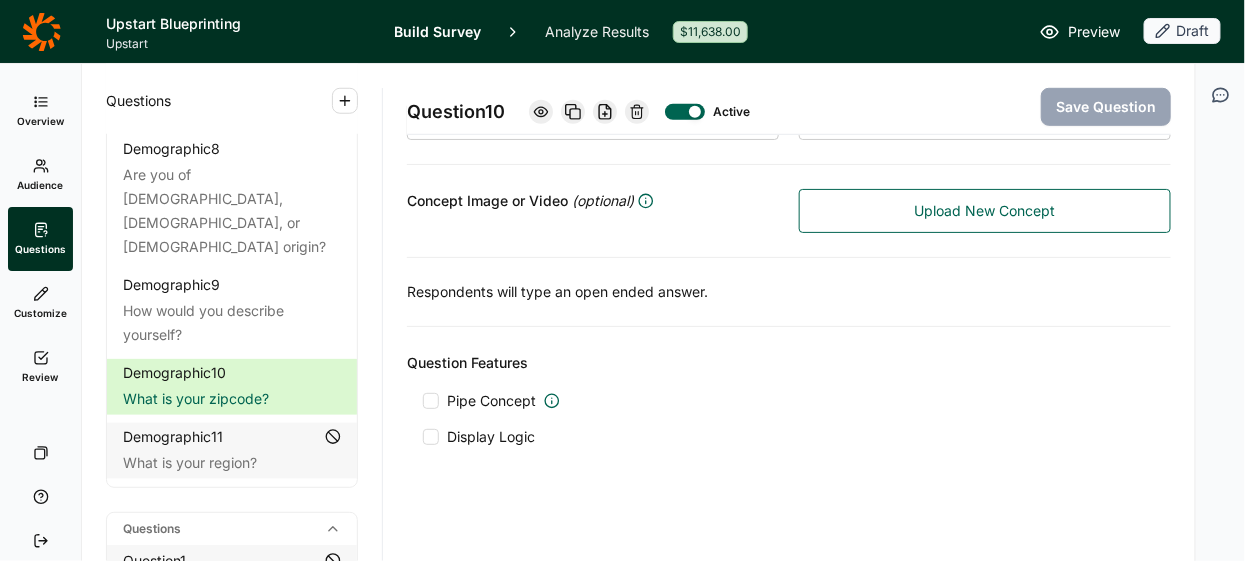 click on "Audience" at bounding box center (41, 185) 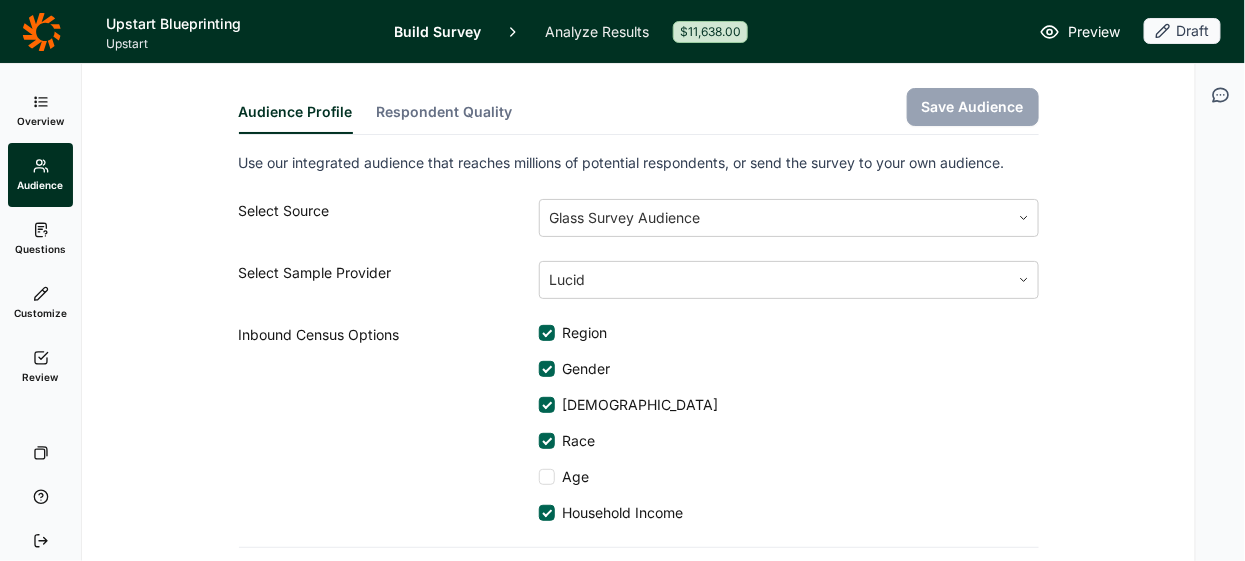 scroll, scrollTop: 0, scrollLeft: 0, axis: both 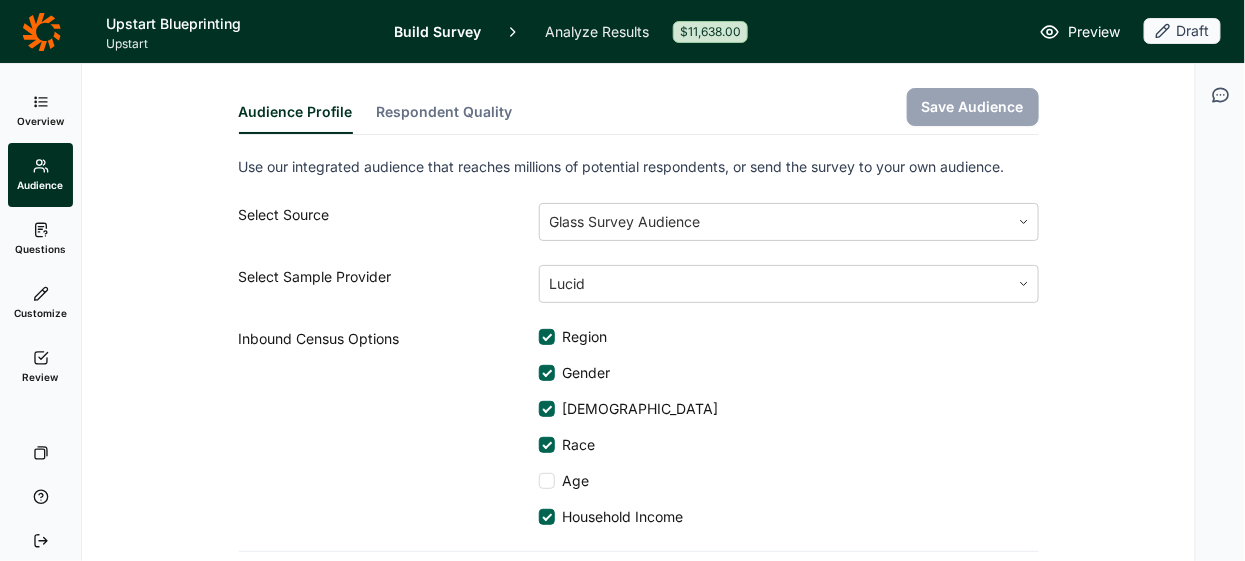 click on "Questions" at bounding box center [40, 239] 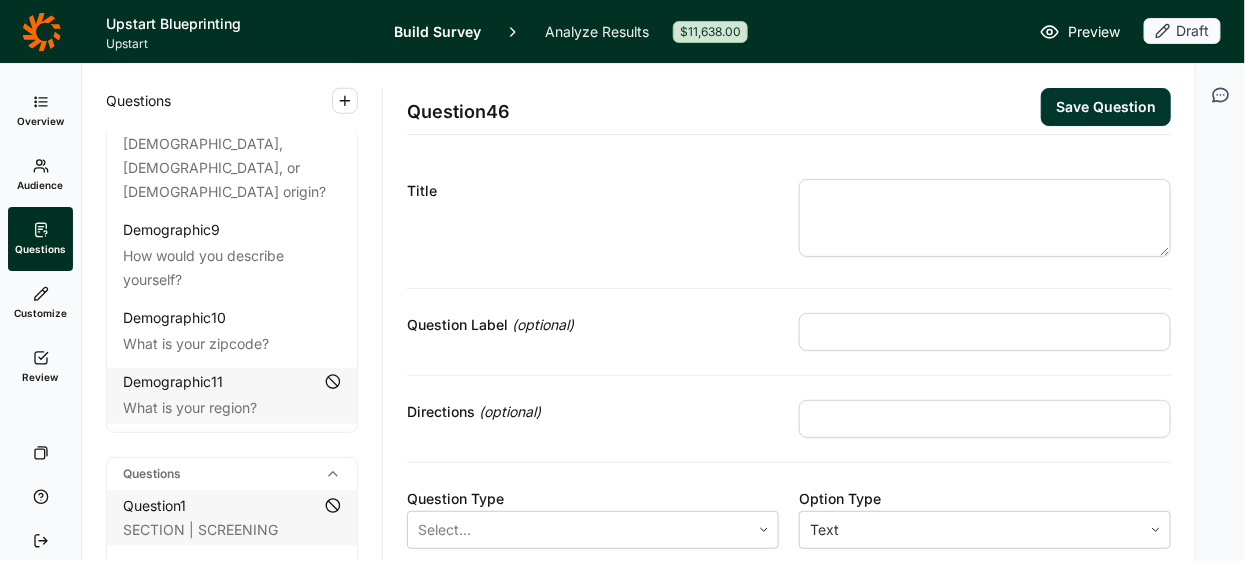 scroll, scrollTop: 596, scrollLeft: 0, axis: vertical 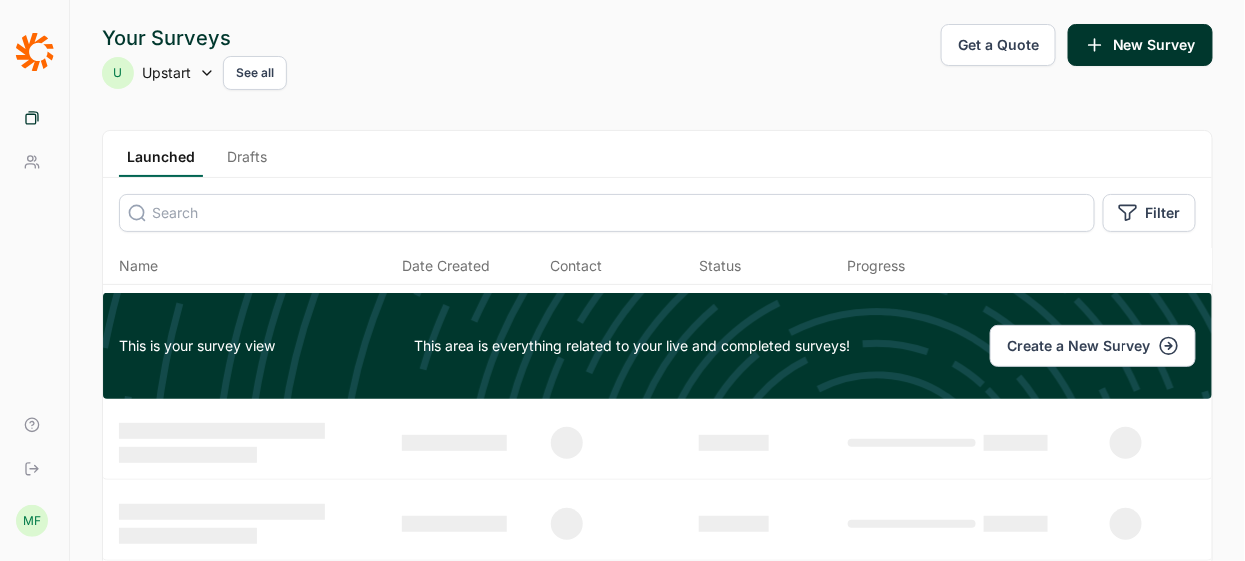 click 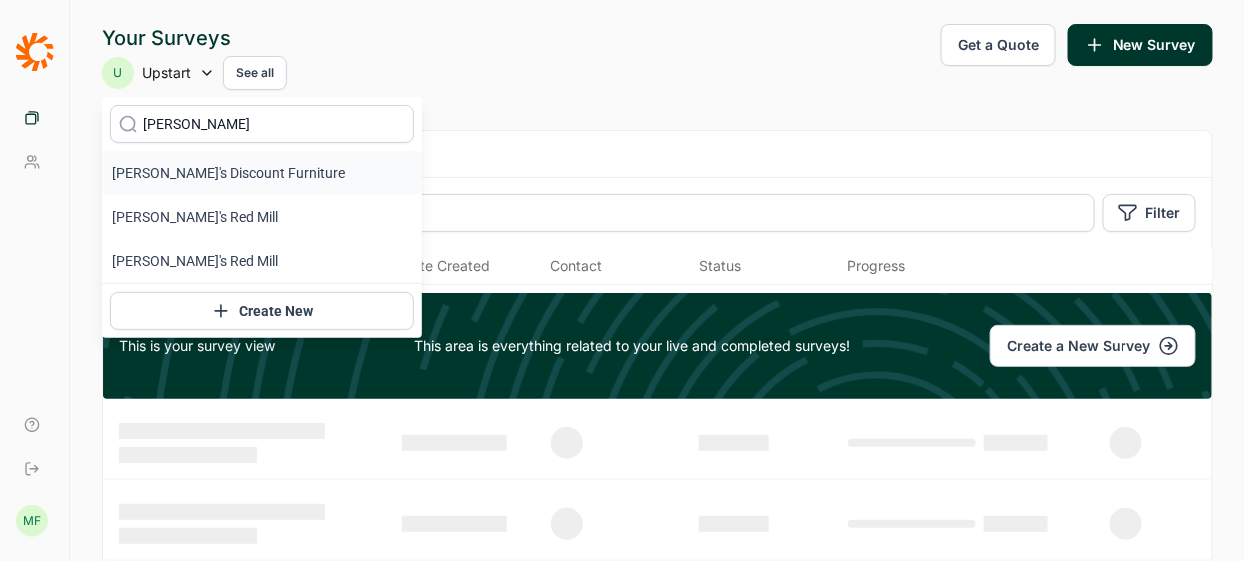 type on "[PERSON_NAME]" 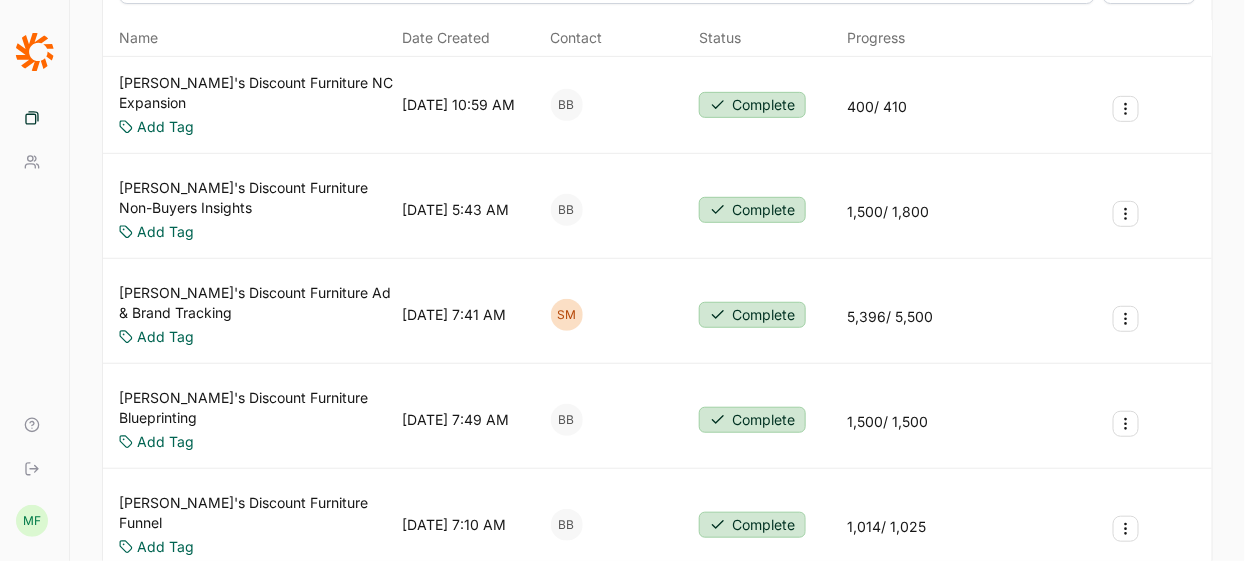 scroll, scrollTop: 236, scrollLeft: 0, axis: vertical 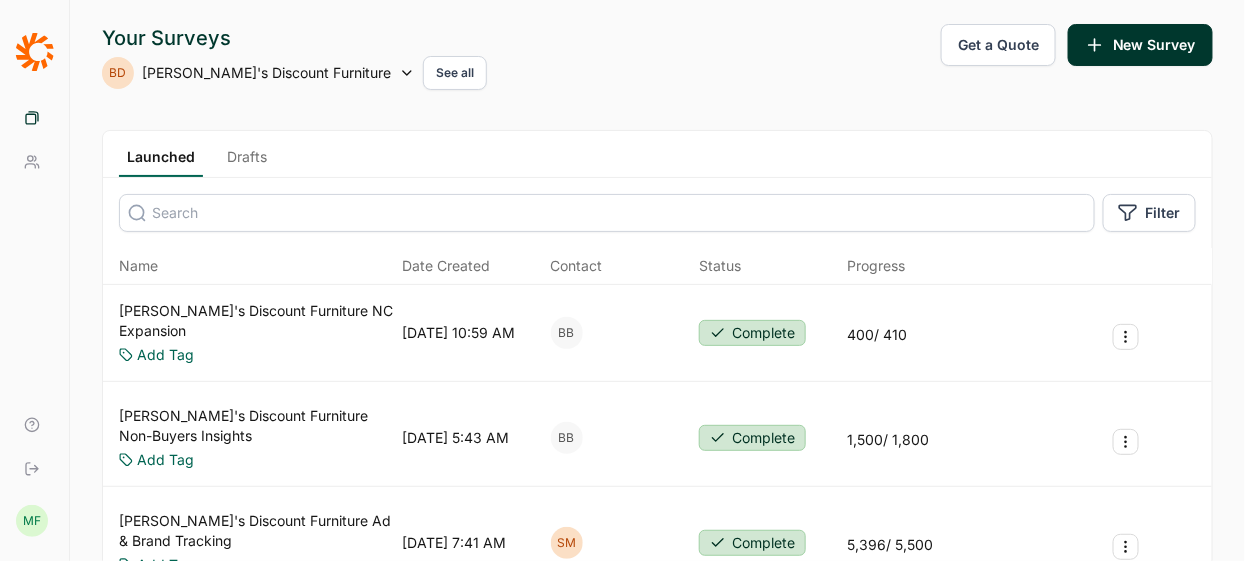 click 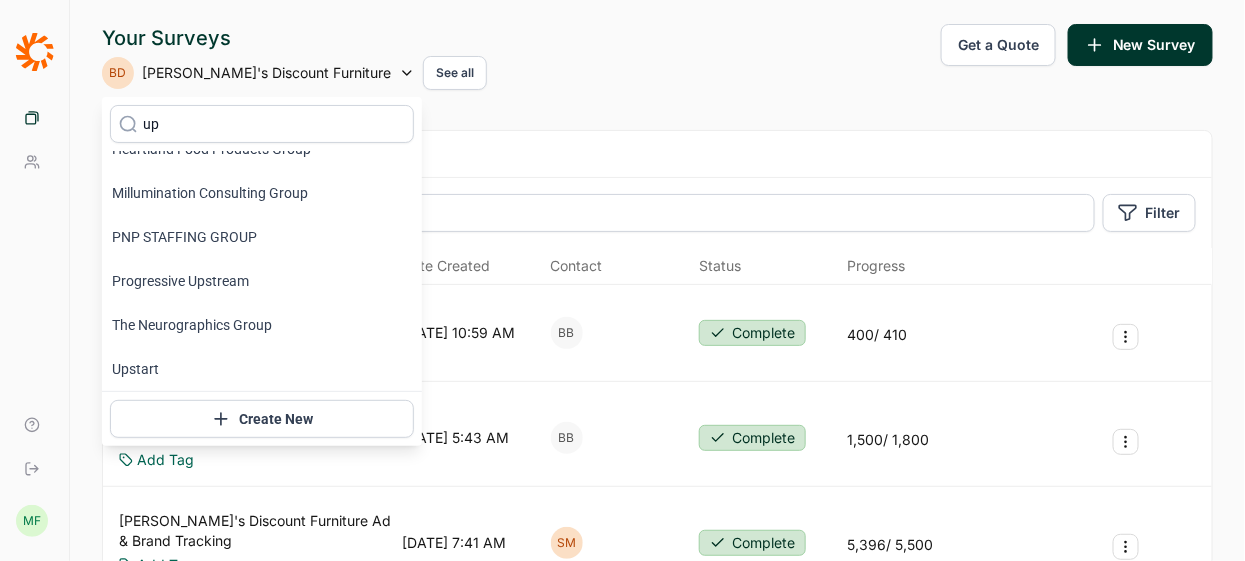 scroll, scrollTop: 0, scrollLeft: 0, axis: both 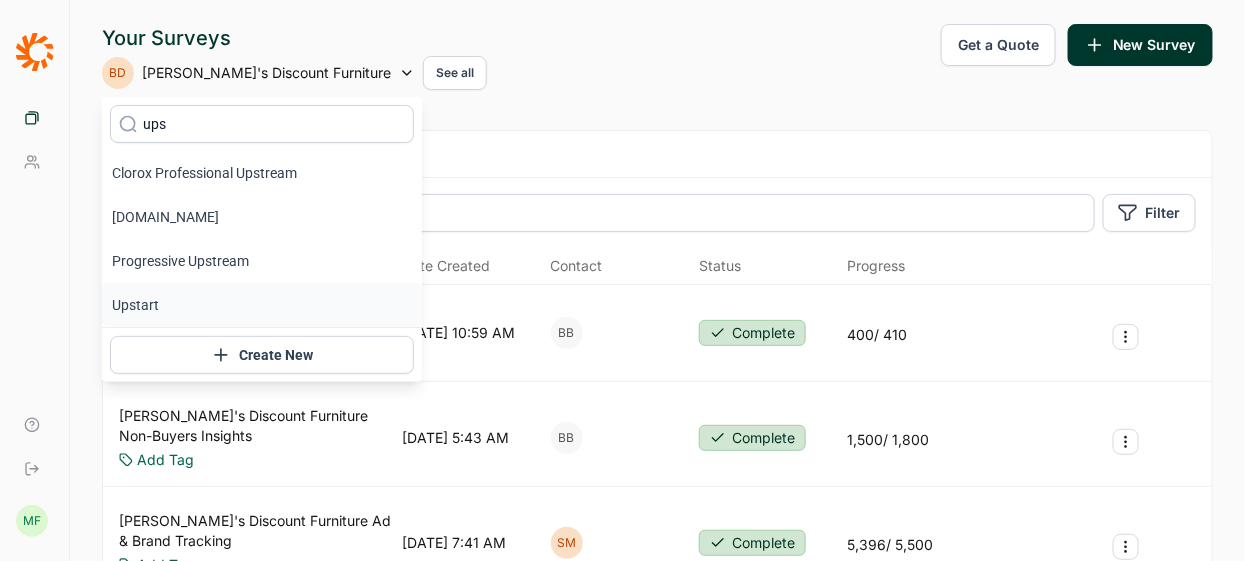 type on "ups" 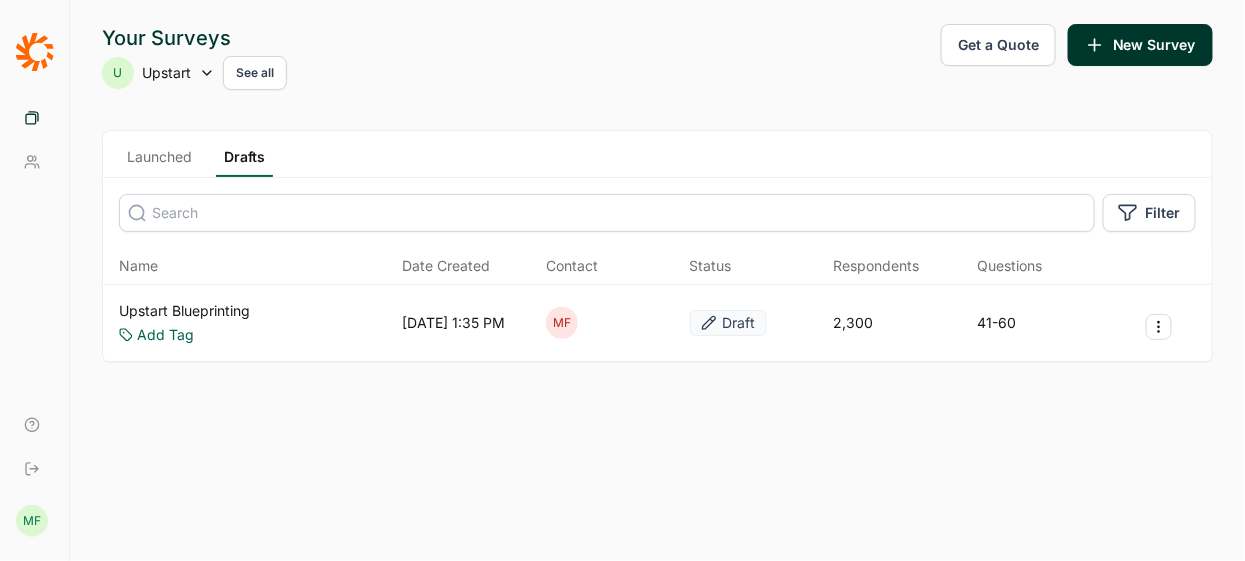 click on "Upstart Blueprinting" at bounding box center [184, 311] 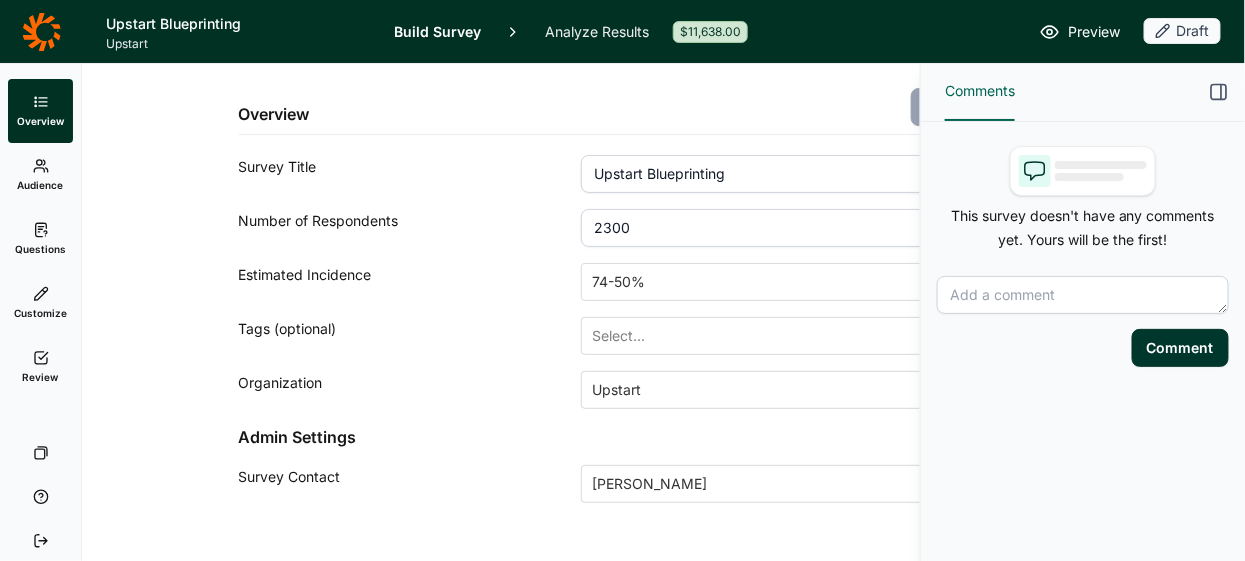click on "Comments" at bounding box center (1083, 92) 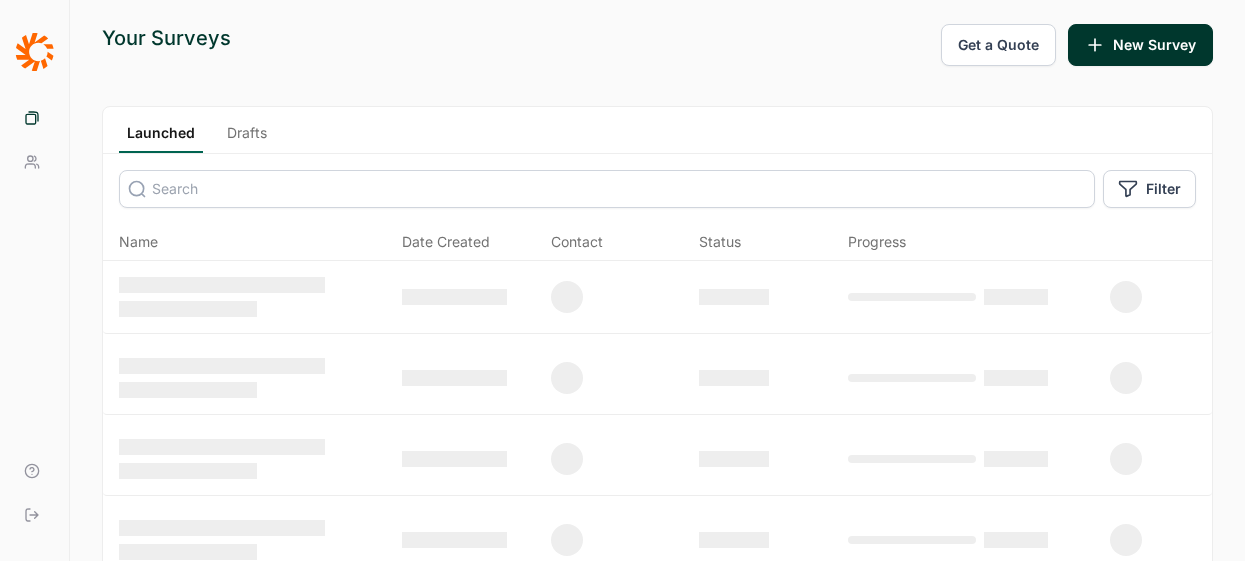 scroll, scrollTop: 0, scrollLeft: 0, axis: both 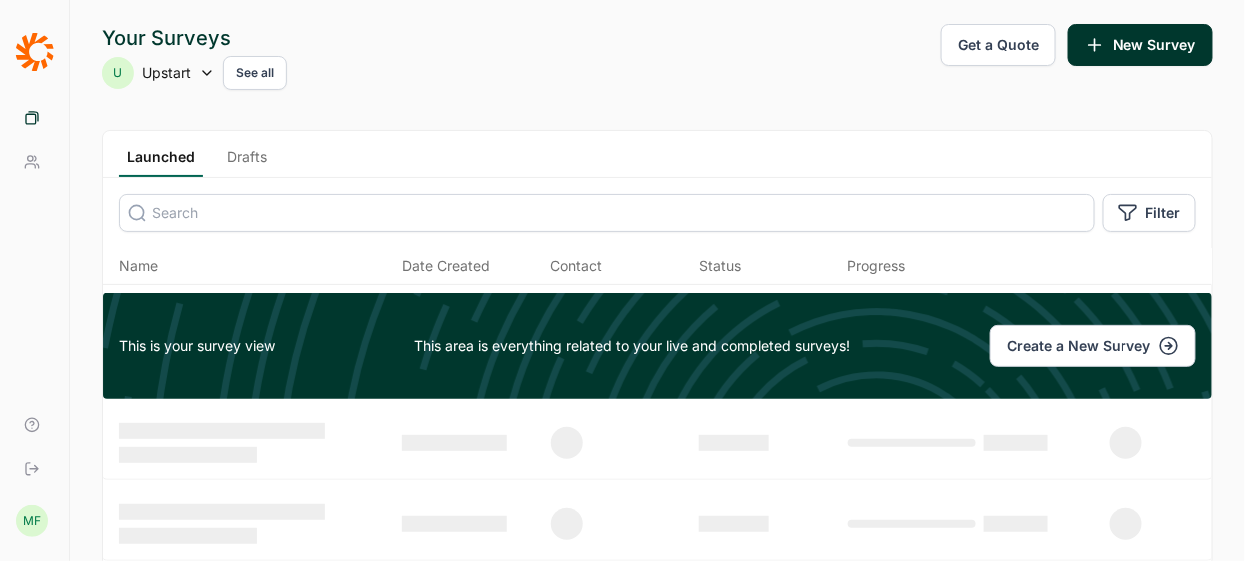click on "Drafts" at bounding box center [247, 162] 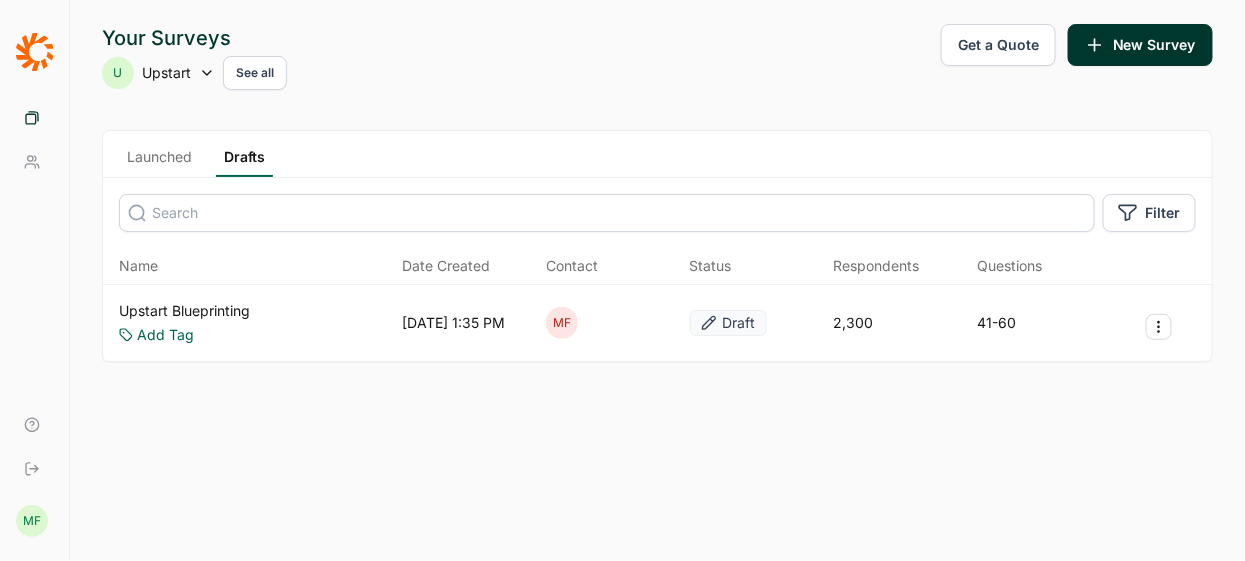 click on "Upstart Blueprinting" at bounding box center [184, 311] 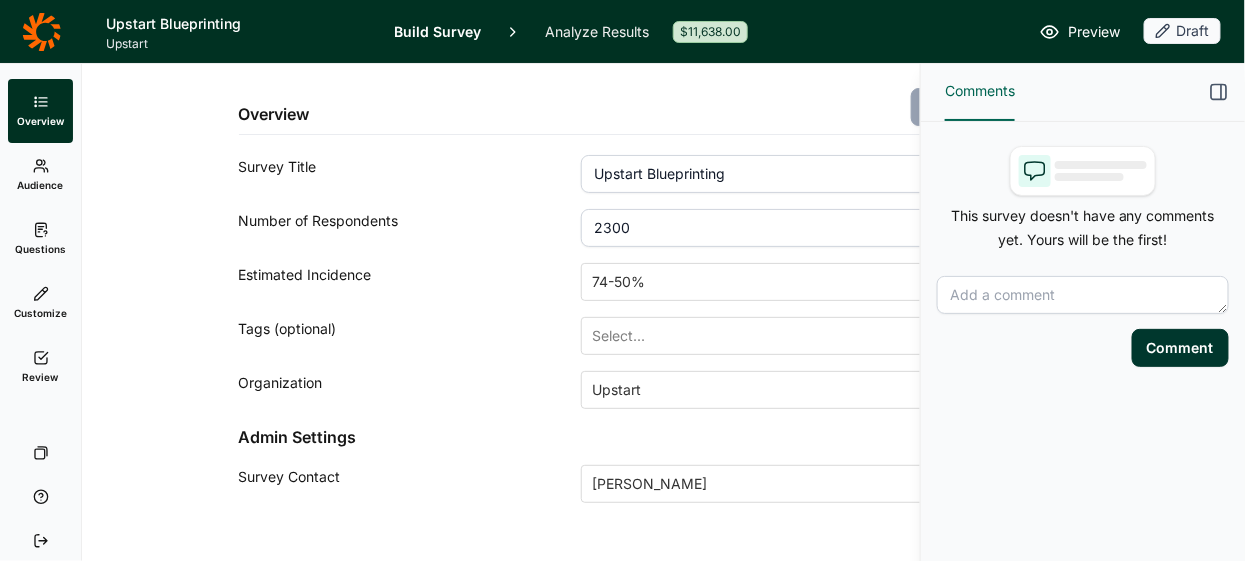 scroll, scrollTop: 34, scrollLeft: 0, axis: vertical 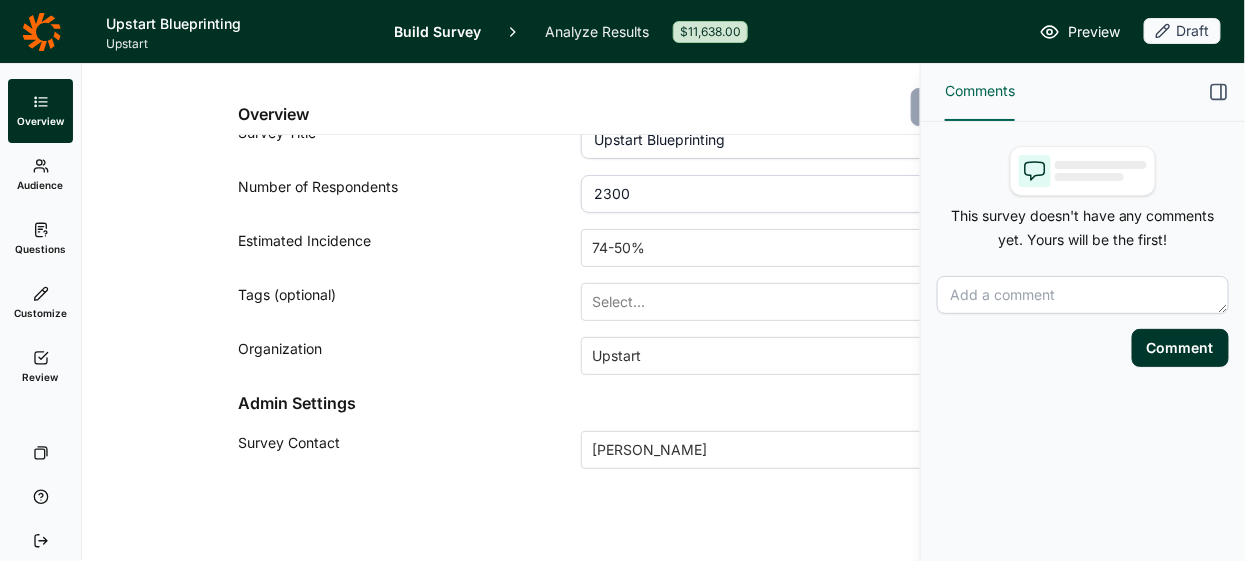 click on "Audience" at bounding box center (41, 185) 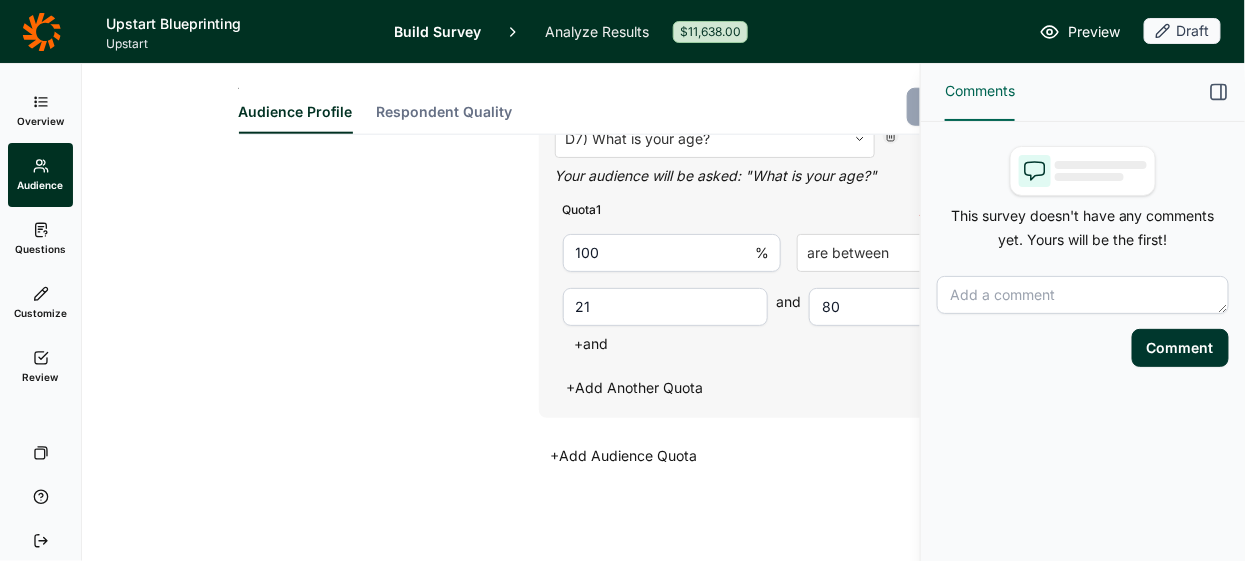 scroll, scrollTop: 635, scrollLeft: 0, axis: vertical 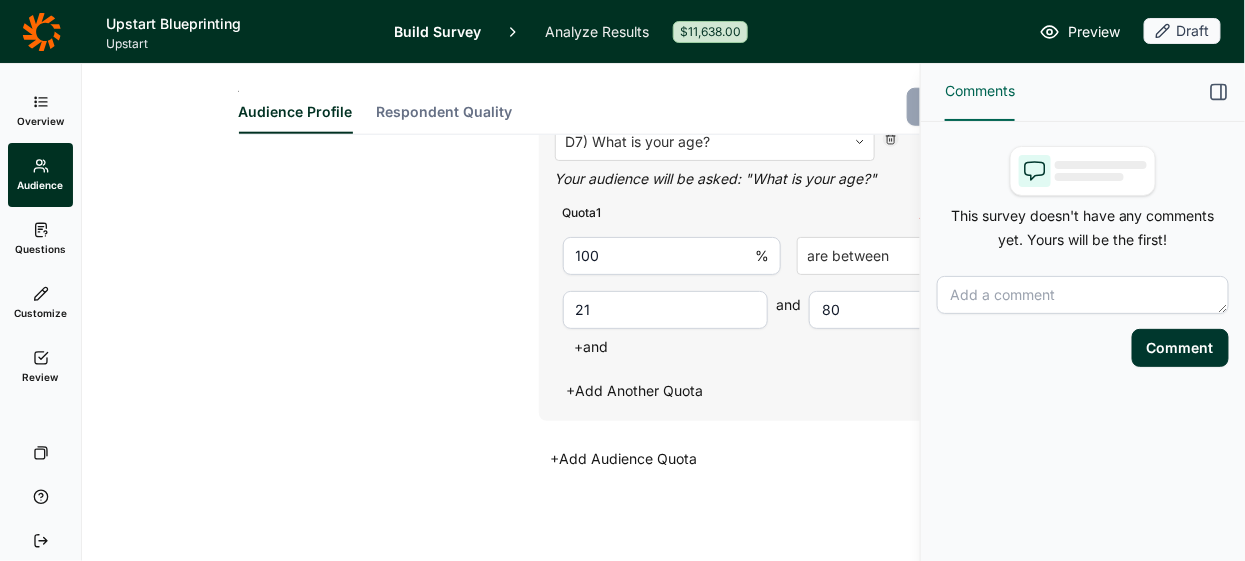 click on "Questions" at bounding box center (40, 239) 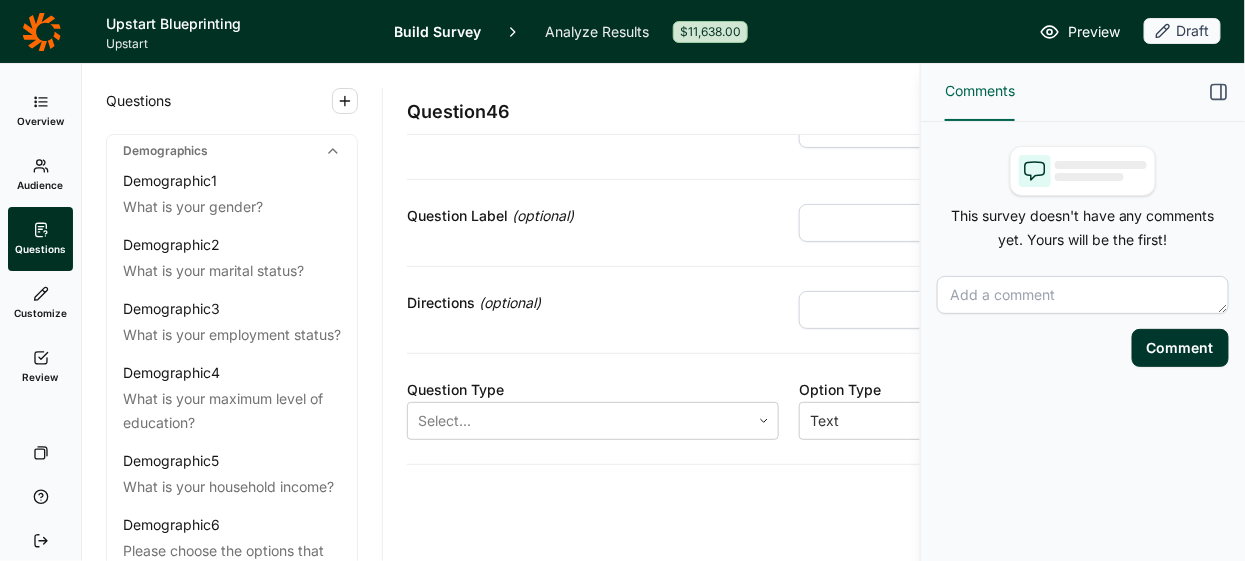 scroll, scrollTop: 103, scrollLeft: 0, axis: vertical 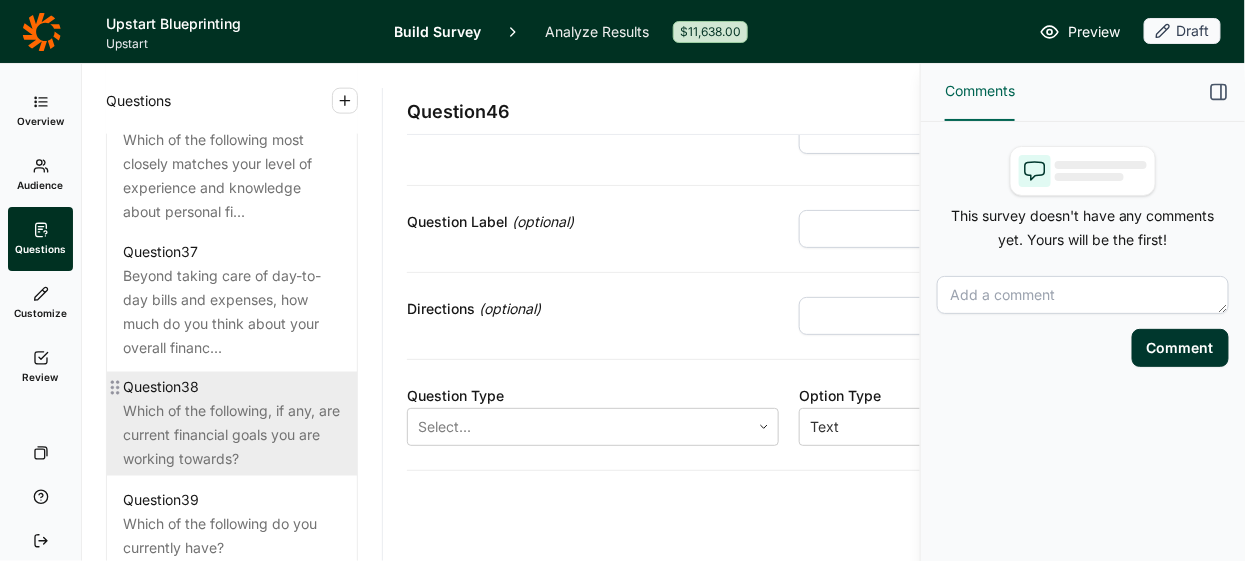 click on "Which of the following, if any, are current financial goals you are working towards?" at bounding box center (232, 436) 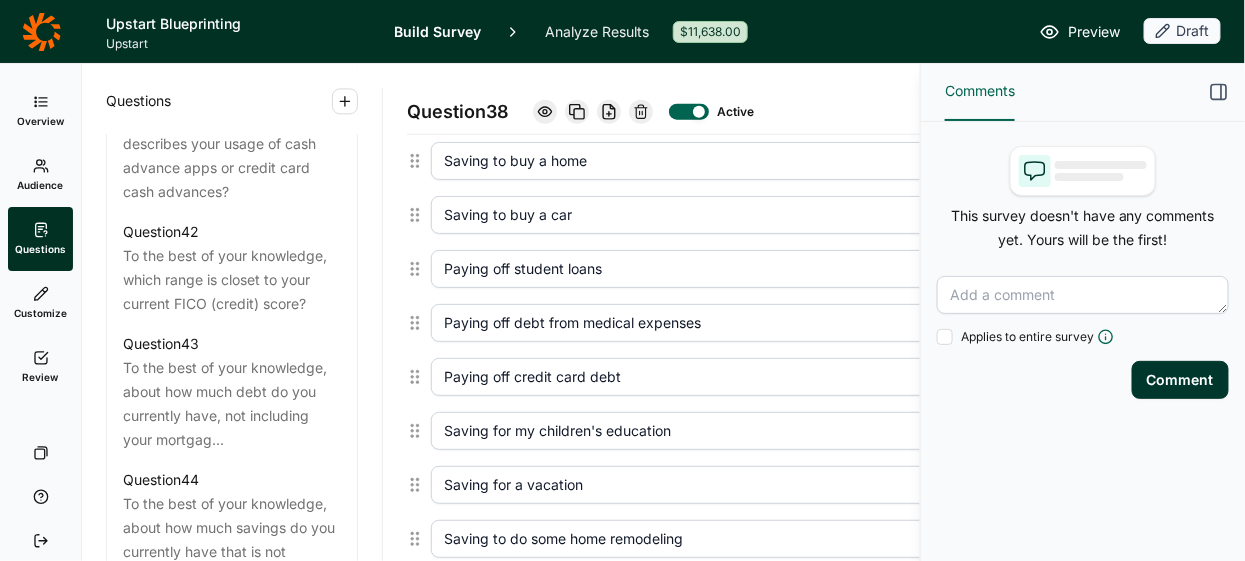 scroll, scrollTop: 5860, scrollLeft: 0, axis: vertical 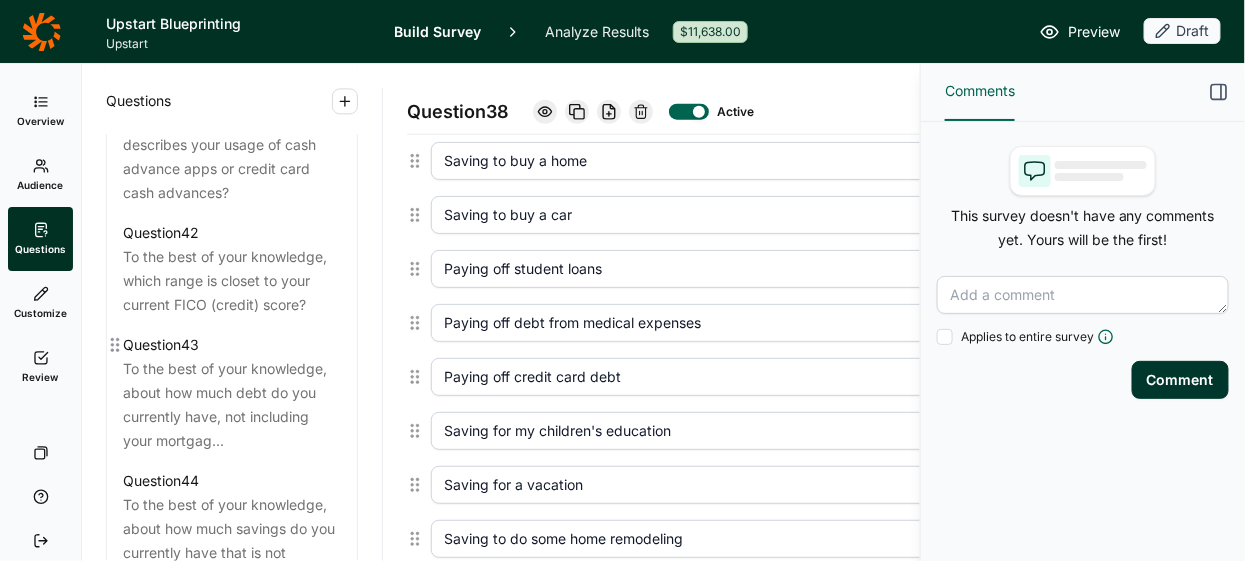 click on "To the best of your knowledge, about how much debt do you currently have, not including your mortgag..." at bounding box center [232, 405] 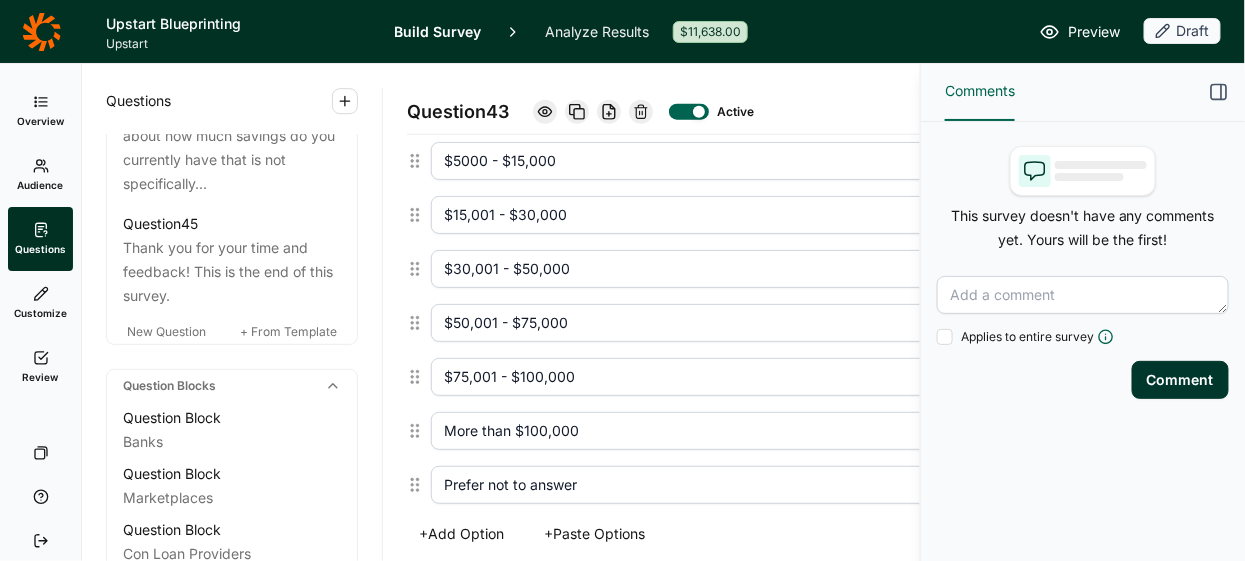 scroll, scrollTop: 6338, scrollLeft: 0, axis: vertical 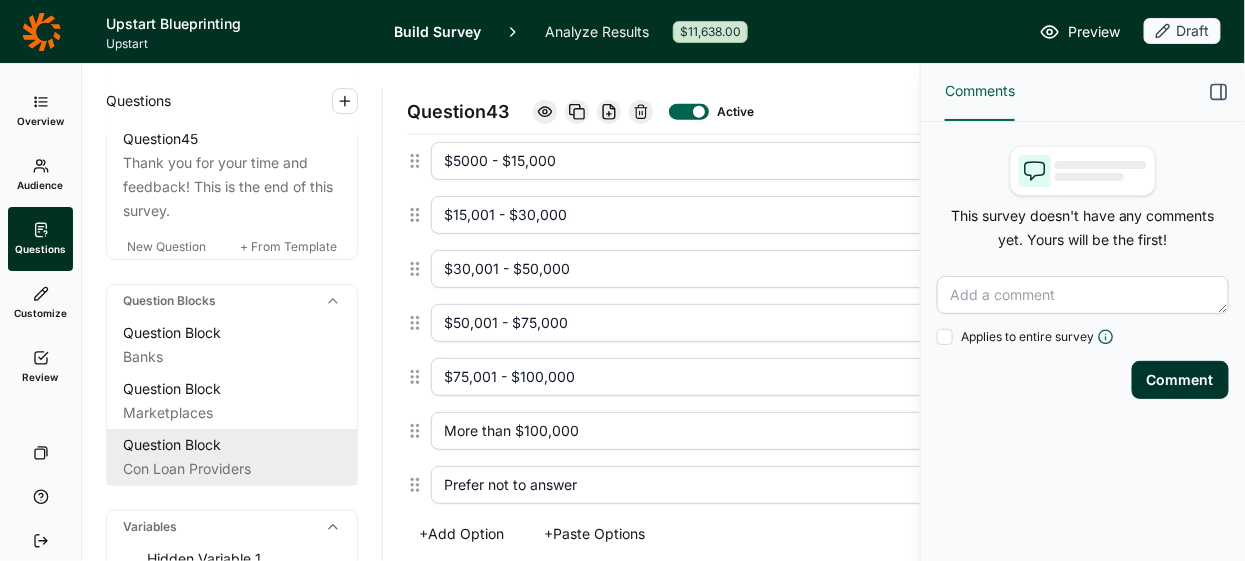 click on "Question Block" at bounding box center (232, 445) 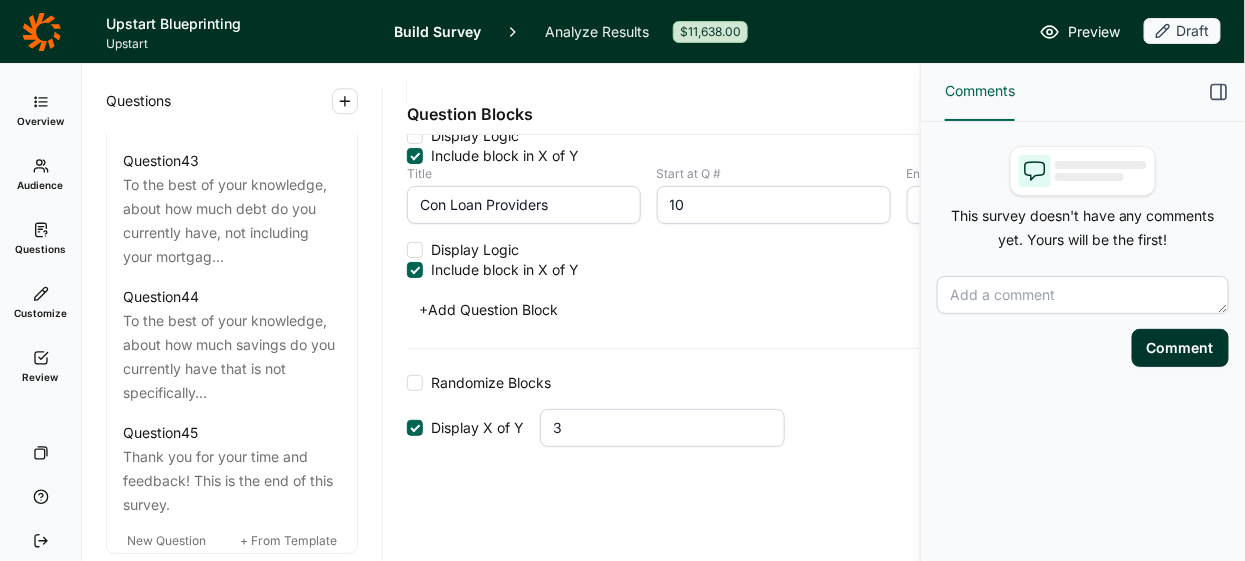 scroll, scrollTop: 6018, scrollLeft: 0, axis: vertical 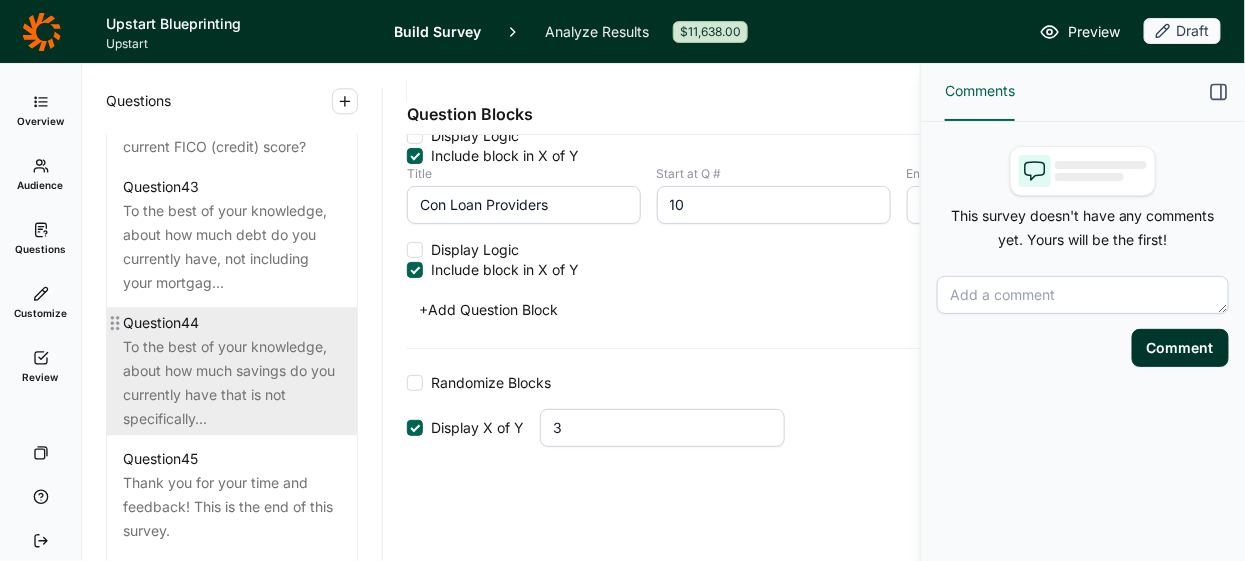 click on "To the best of your knowledge, about how much savings do you currently have that is not specifically..." at bounding box center [232, 383] 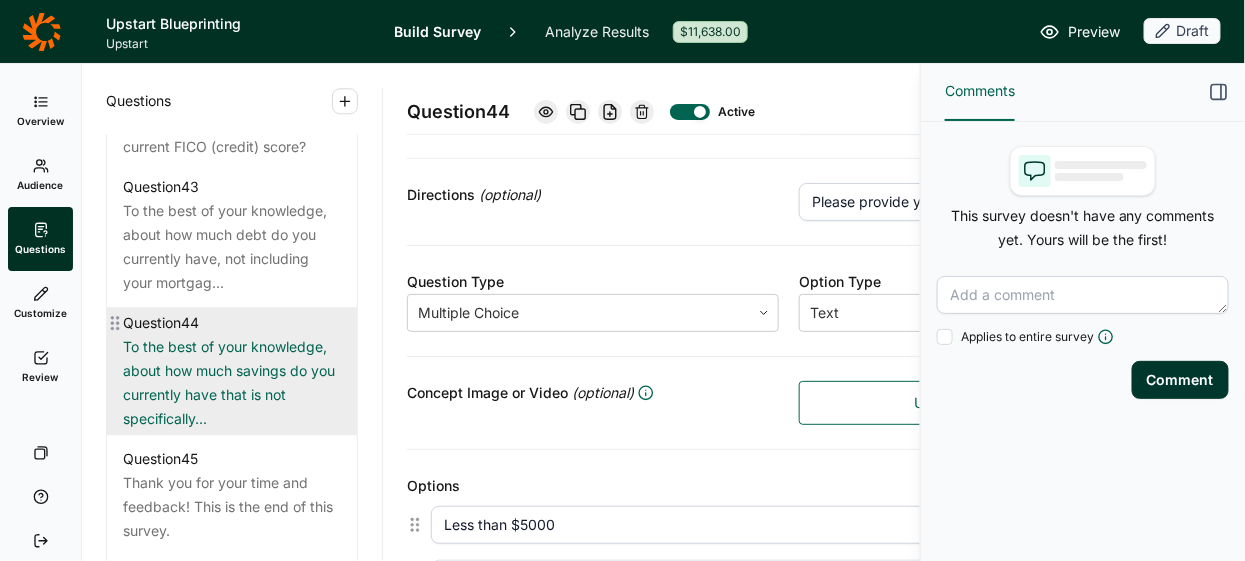 scroll, scrollTop: 635, scrollLeft: 0, axis: vertical 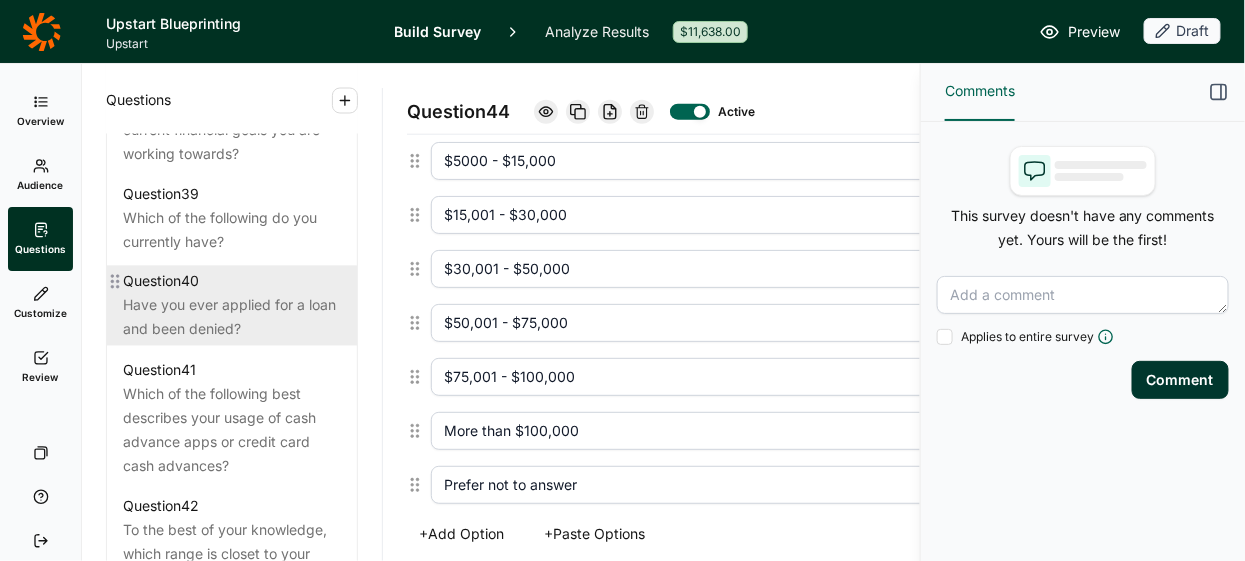 click on "Question  40" at bounding box center (232, 282) 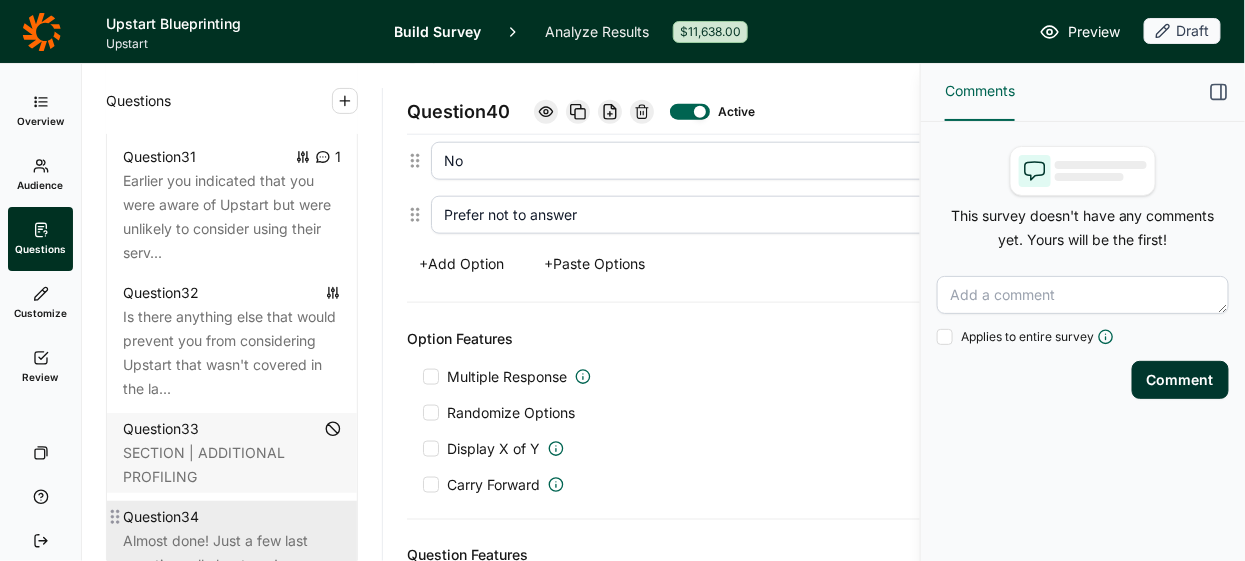 scroll, scrollTop: 4632, scrollLeft: 0, axis: vertical 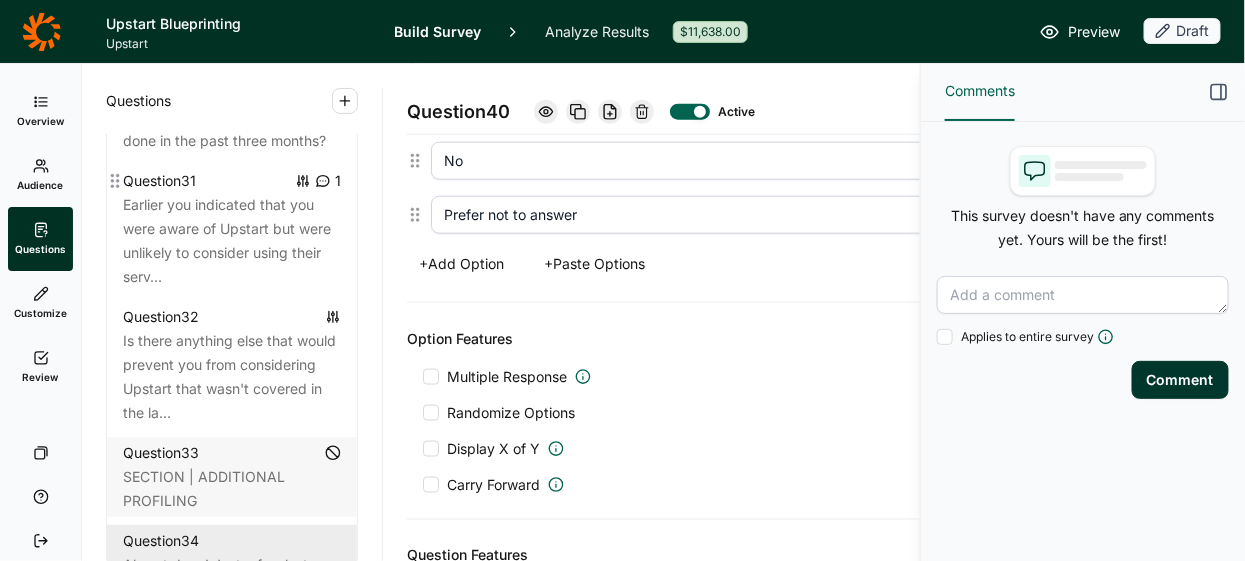 click on "Earlier you indicated that you were aware of Upstart  but were unlikely to consider using their serv..." at bounding box center [232, 241] 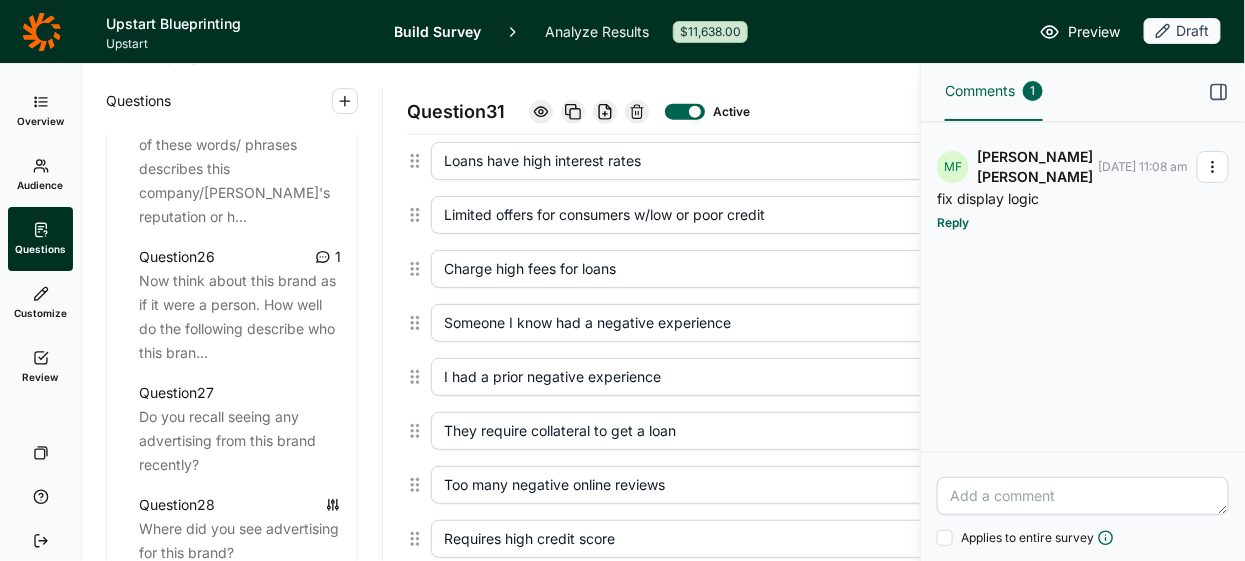 scroll, scrollTop: 4041, scrollLeft: 0, axis: vertical 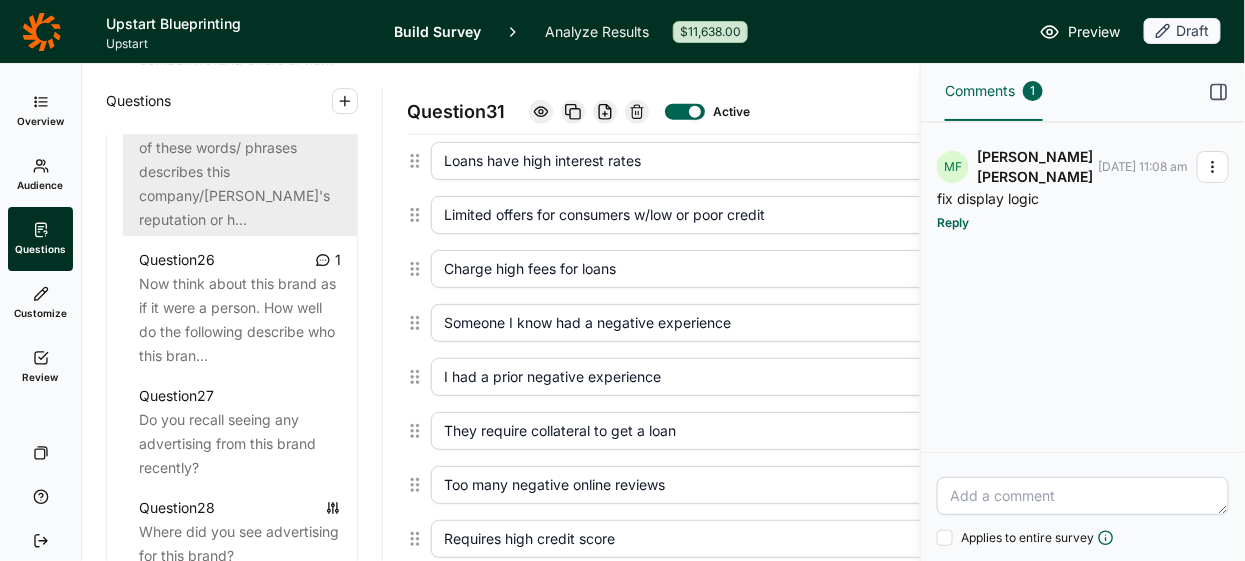 click on "Please indicate how well each of these words/ phrases describes this company/brand's reputation or h..." at bounding box center [240, 172] 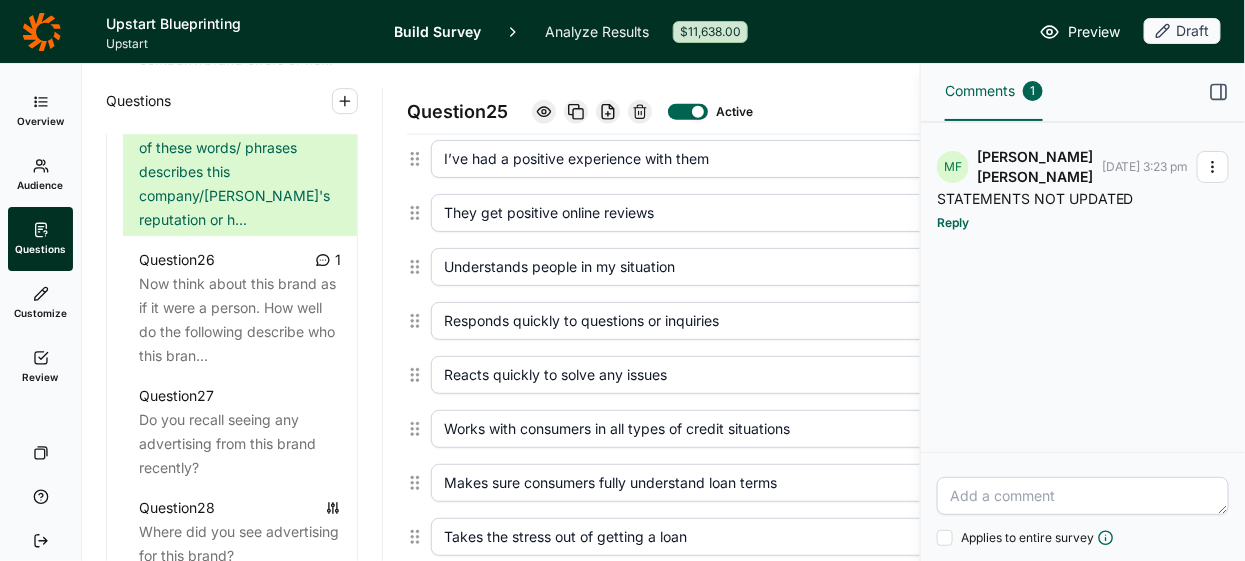 click 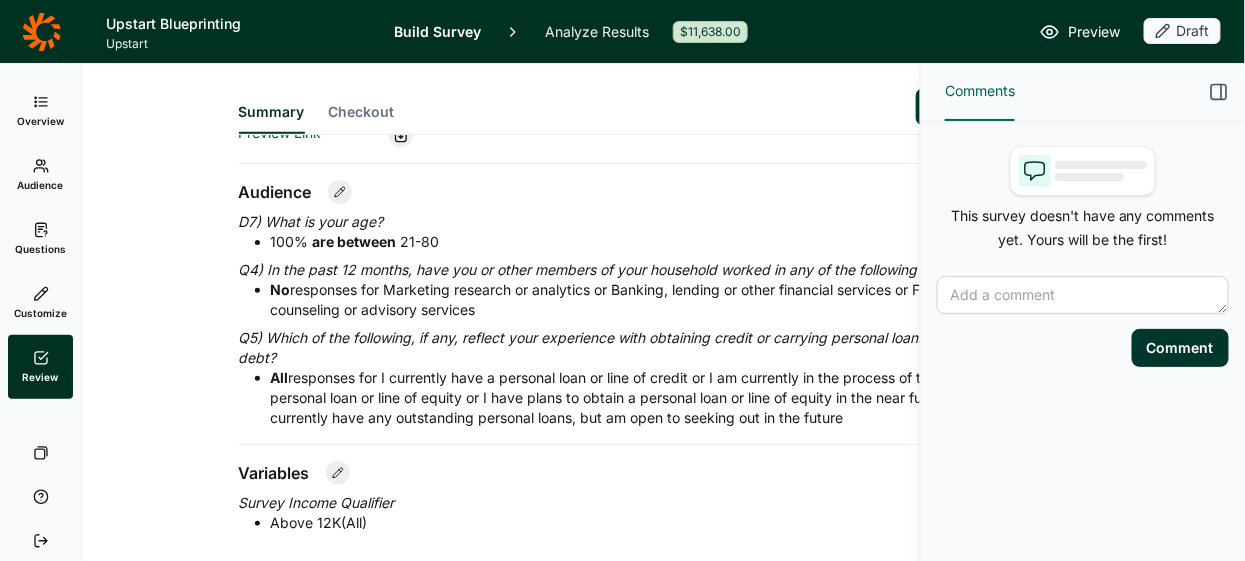 scroll, scrollTop: 518, scrollLeft: 0, axis: vertical 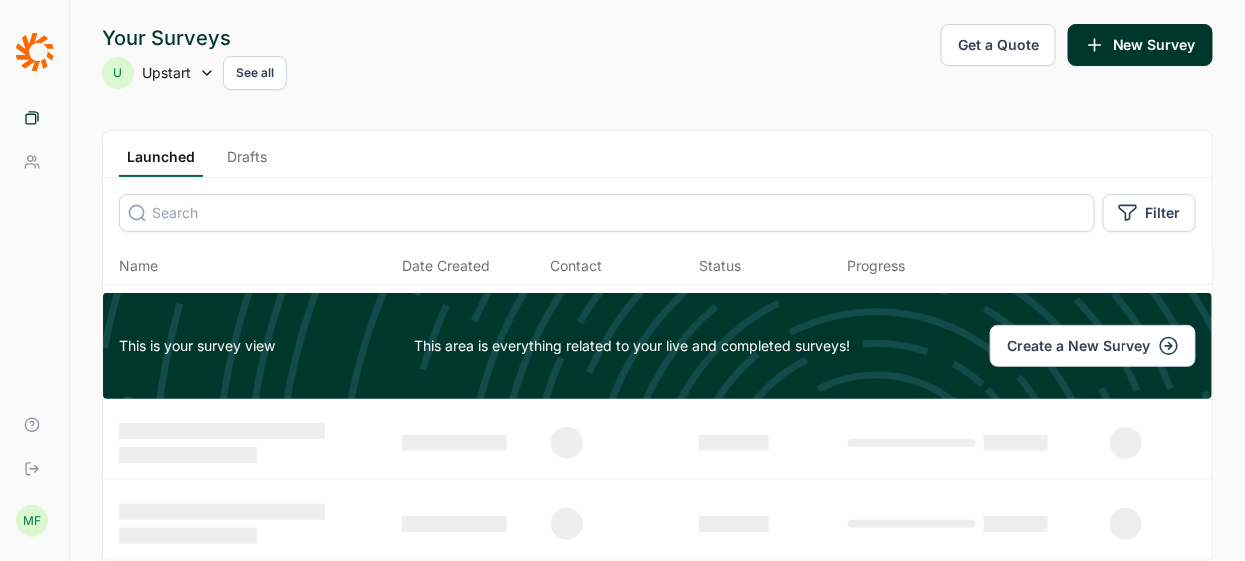 click on "Drafts" at bounding box center (247, 162) 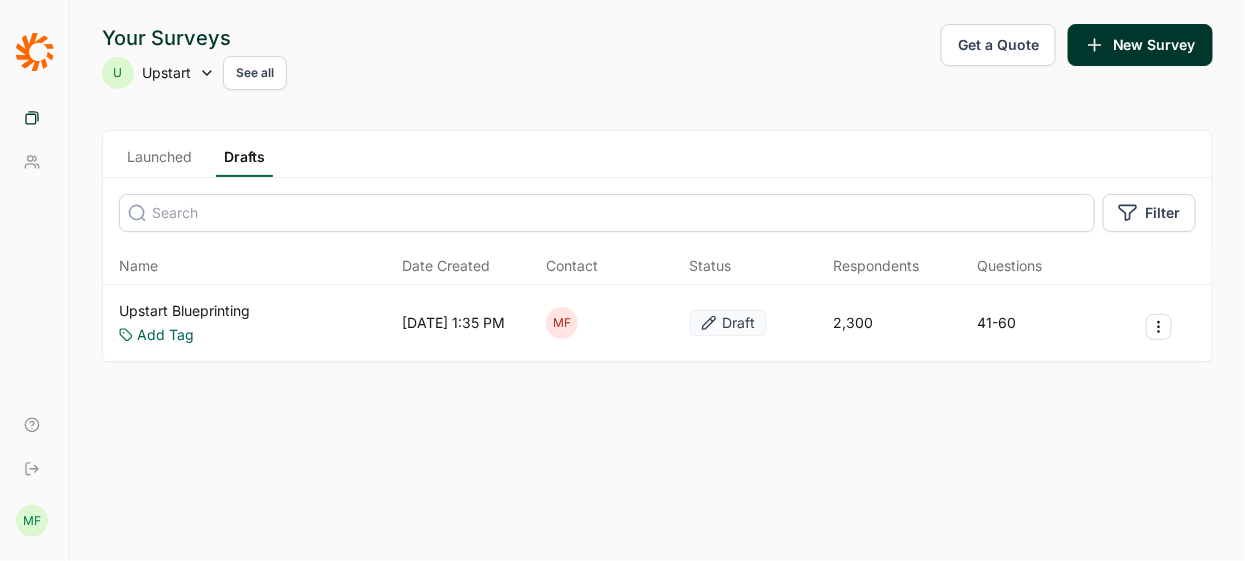 click on "Upstart Blueprinting" at bounding box center (184, 311) 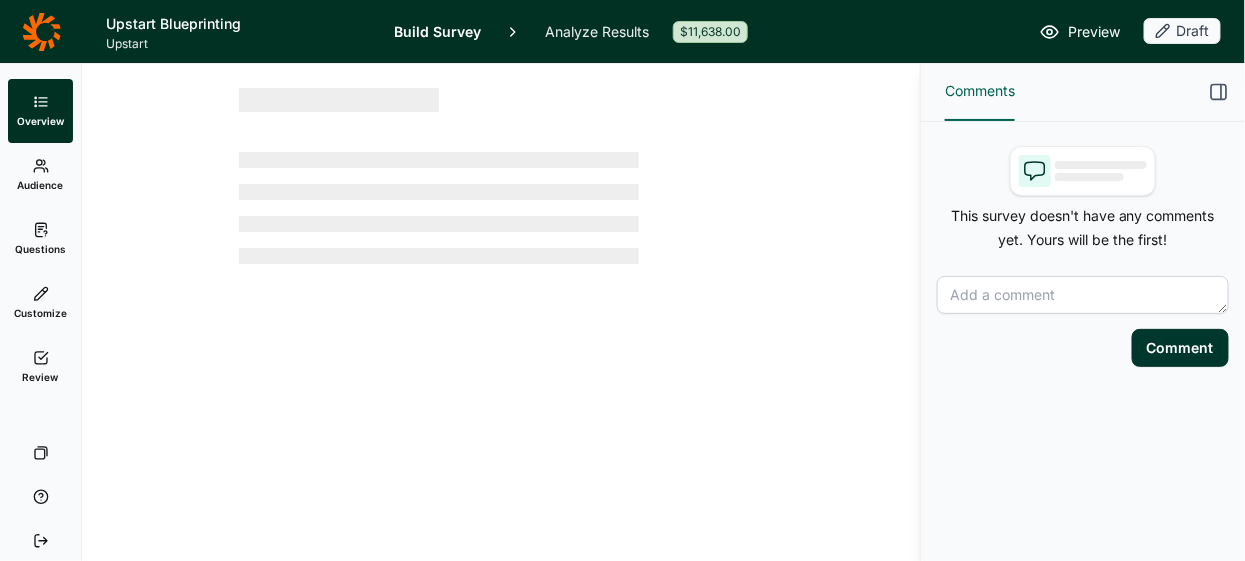 click on "Audience" at bounding box center [40, 175] 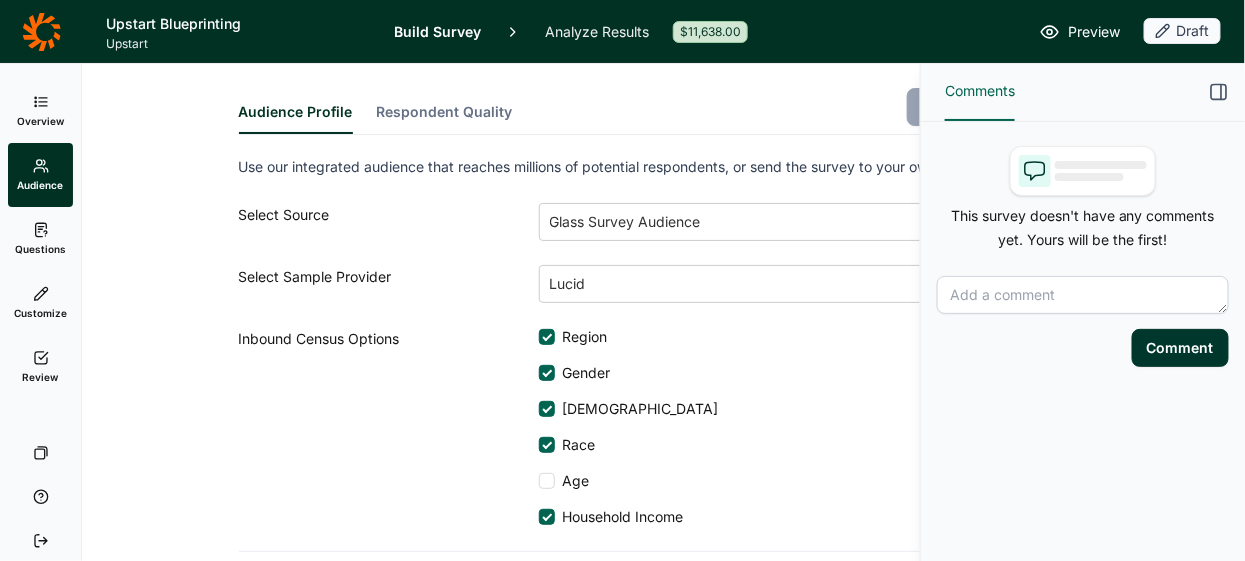 click on "Overview" at bounding box center [40, 121] 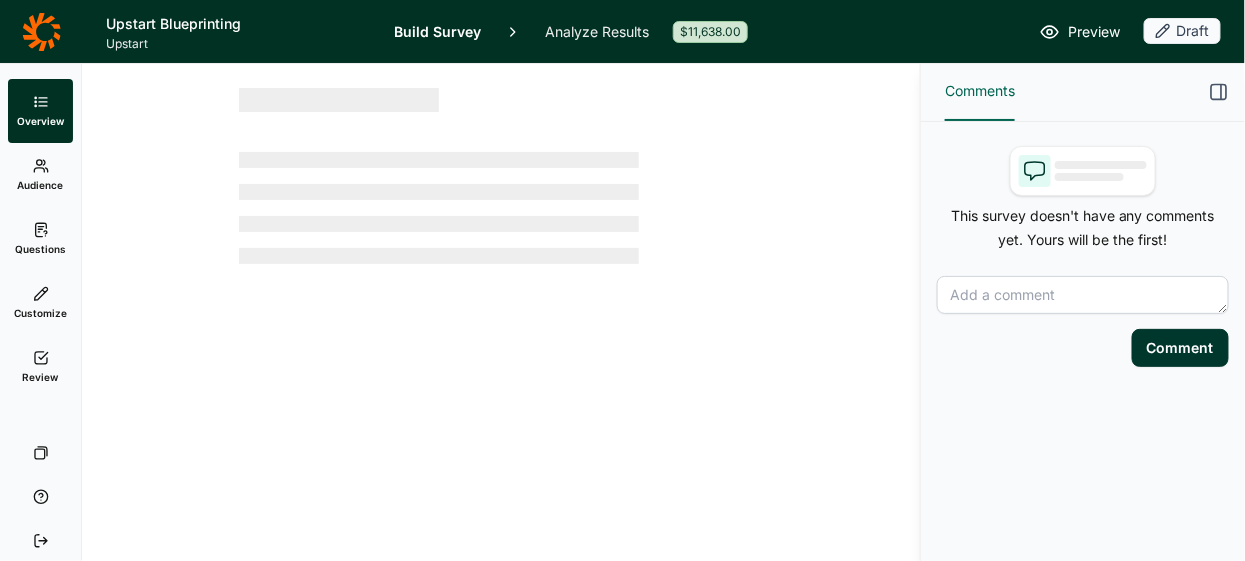 click on "Audience" at bounding box center (40, 175) 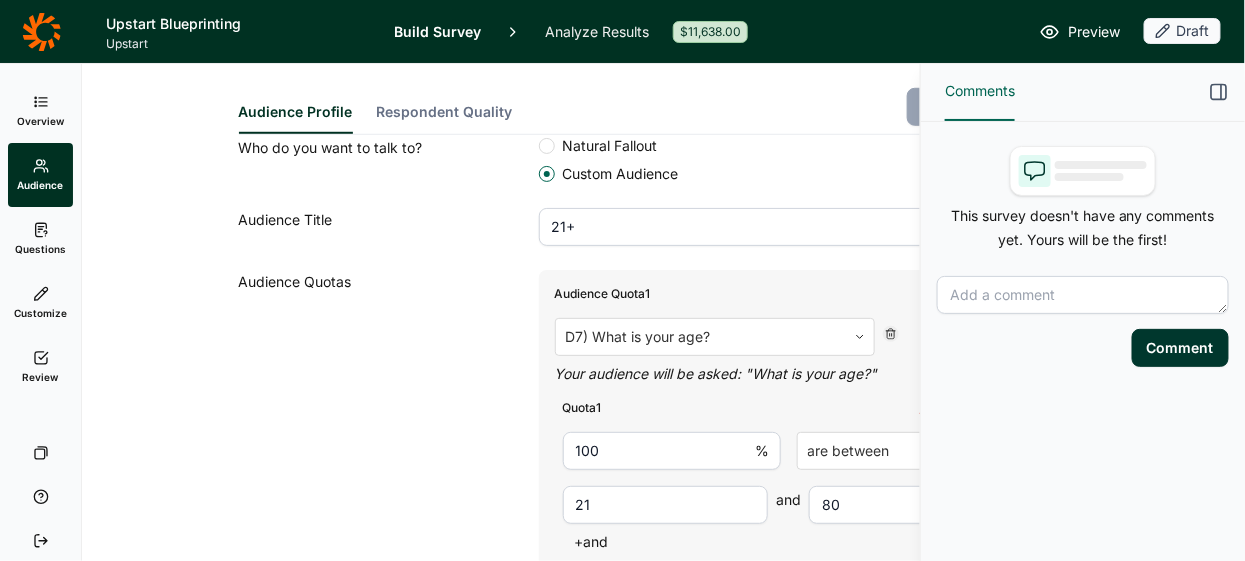 scroll, scrollTop: 638, scrollLeft: 0, axis: vertical 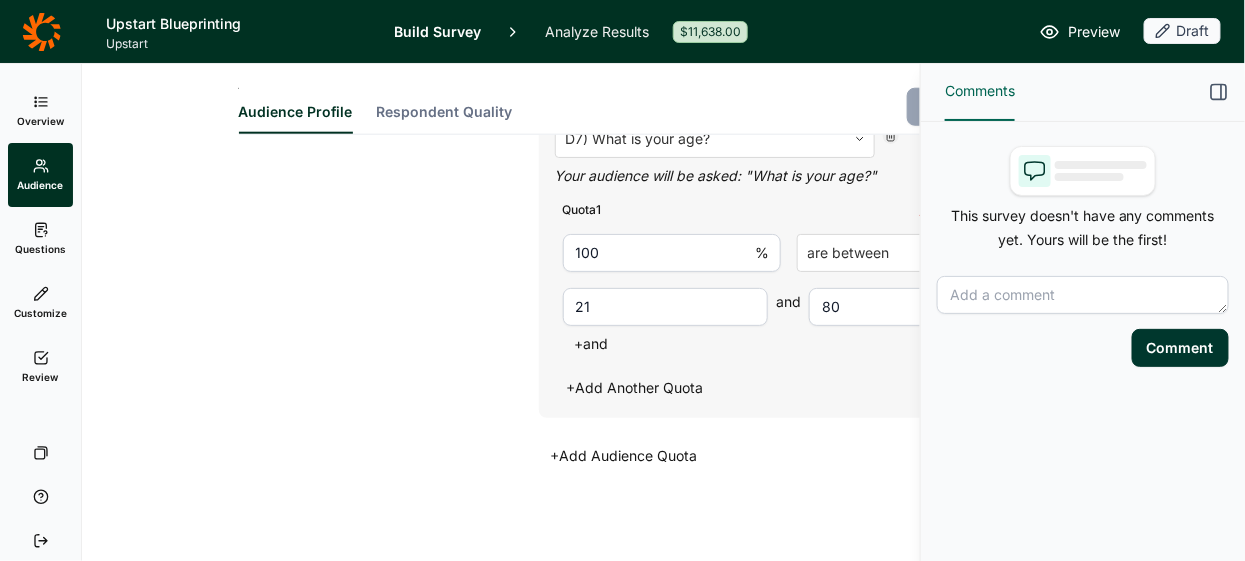 click on "Preview" at bounding box center (1094, 32) 